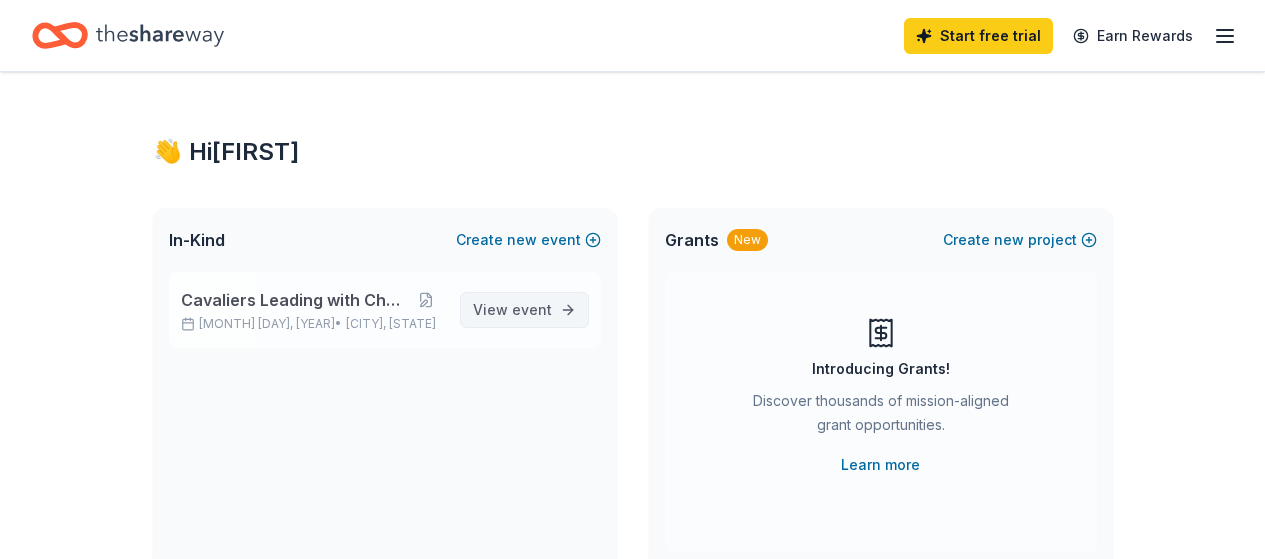 scroll, scrollTop: 0, scrollLeft: 0, axis: both 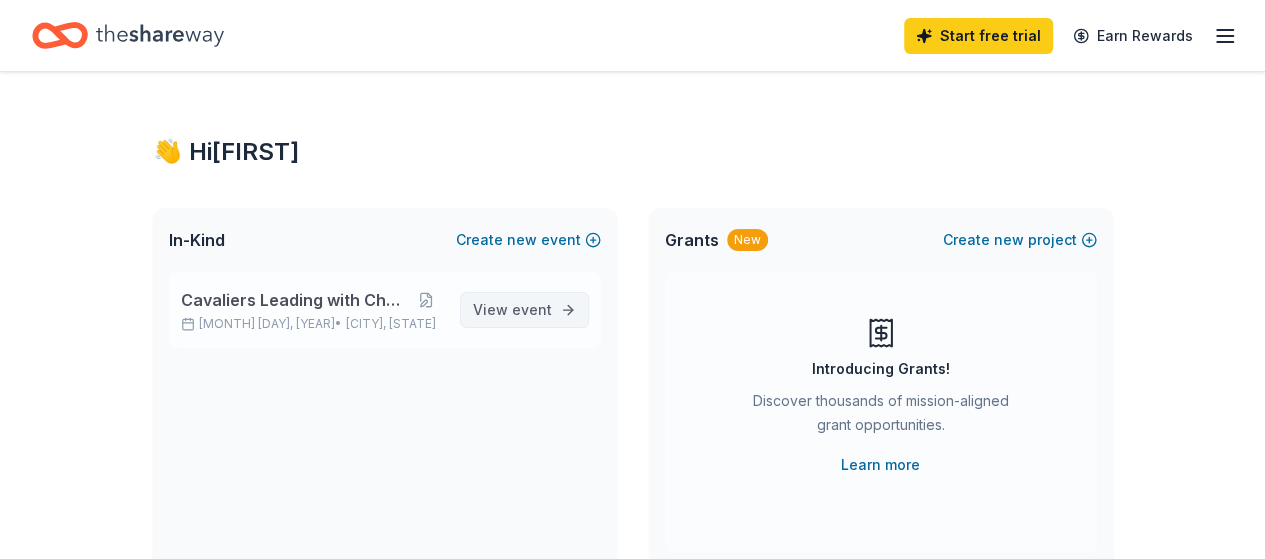 click on "event" at bounding box center [532, 309] 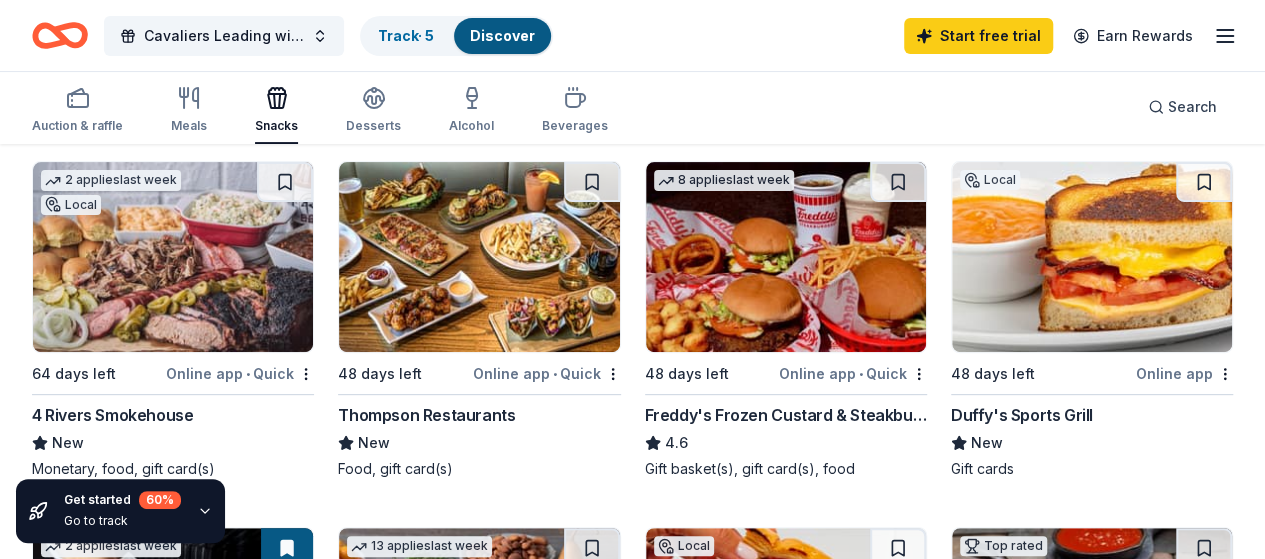 scroll, scrollTop: 186, scrollLeft: 0, axis: vertical 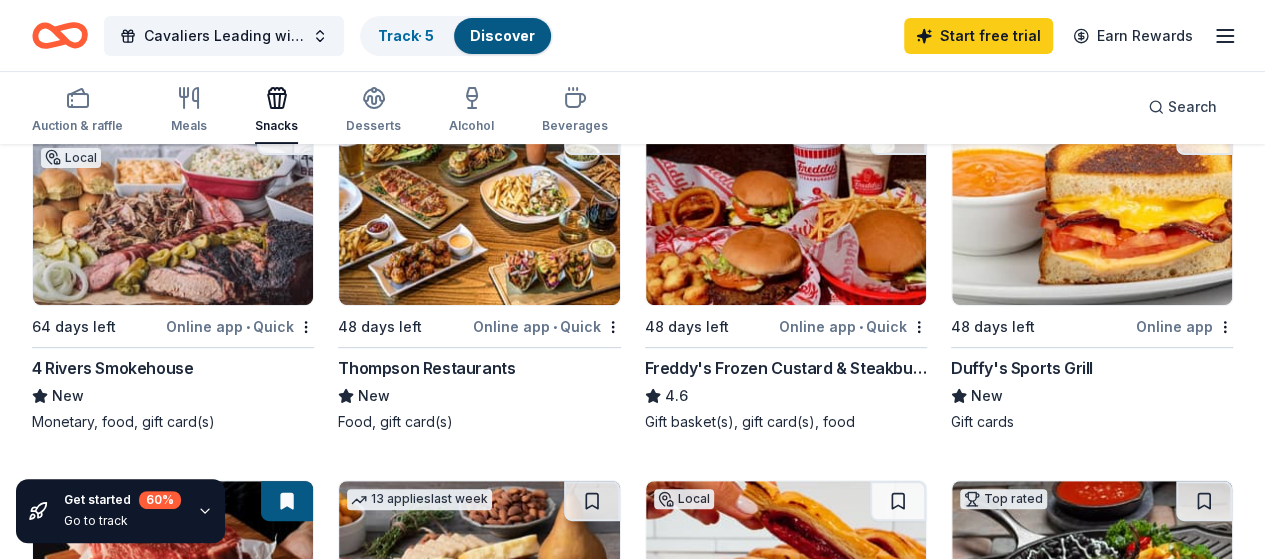 click at bounding box center [173, 210] 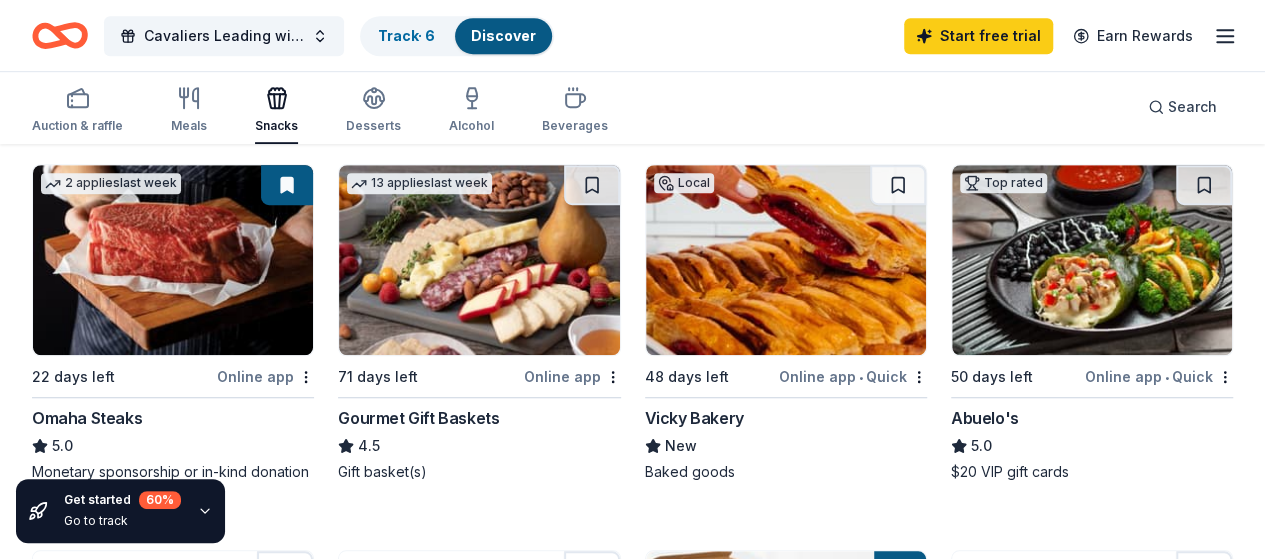 scroll, scrollTop: 254, scrollLeft: 0, axis: vertical 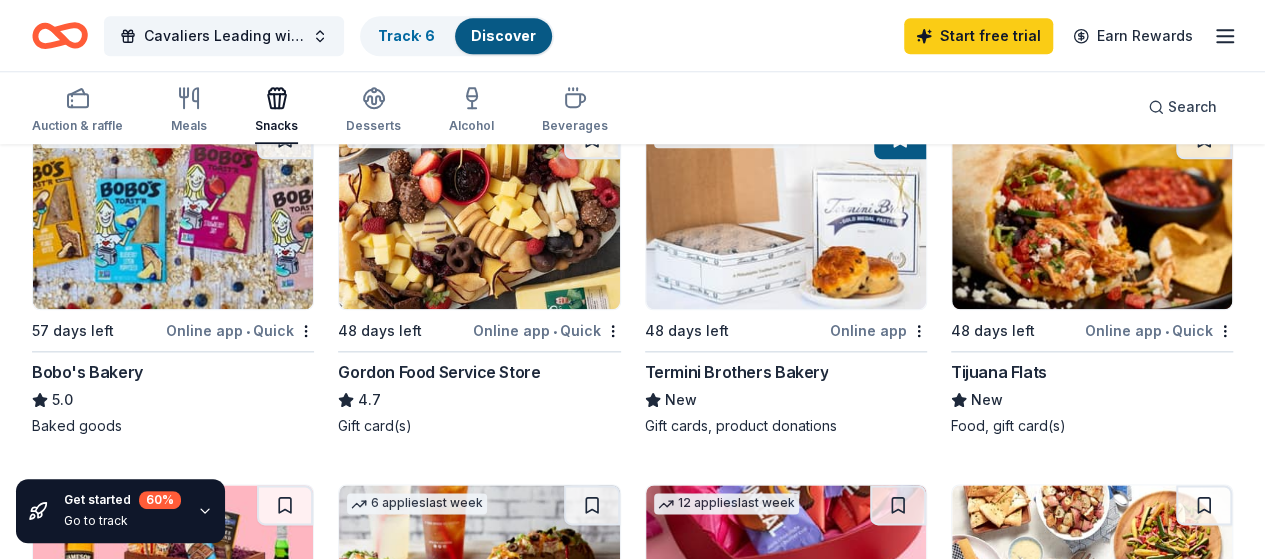 click at bounding box center (786, 580) 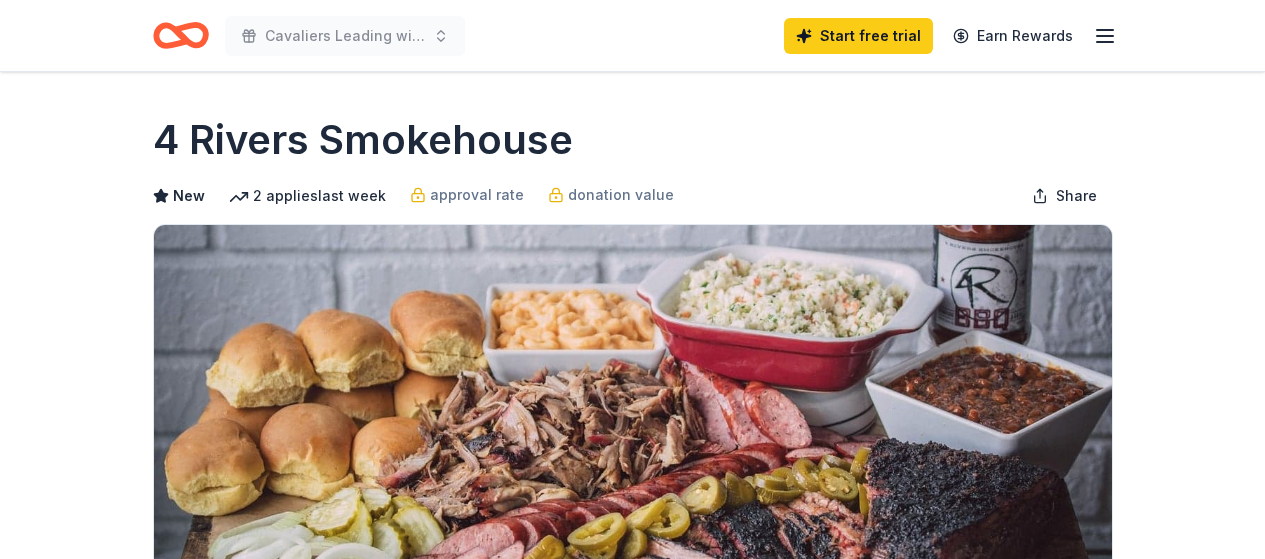 scroll, scrollTop: 0, scrollLeft: 0, axis: both 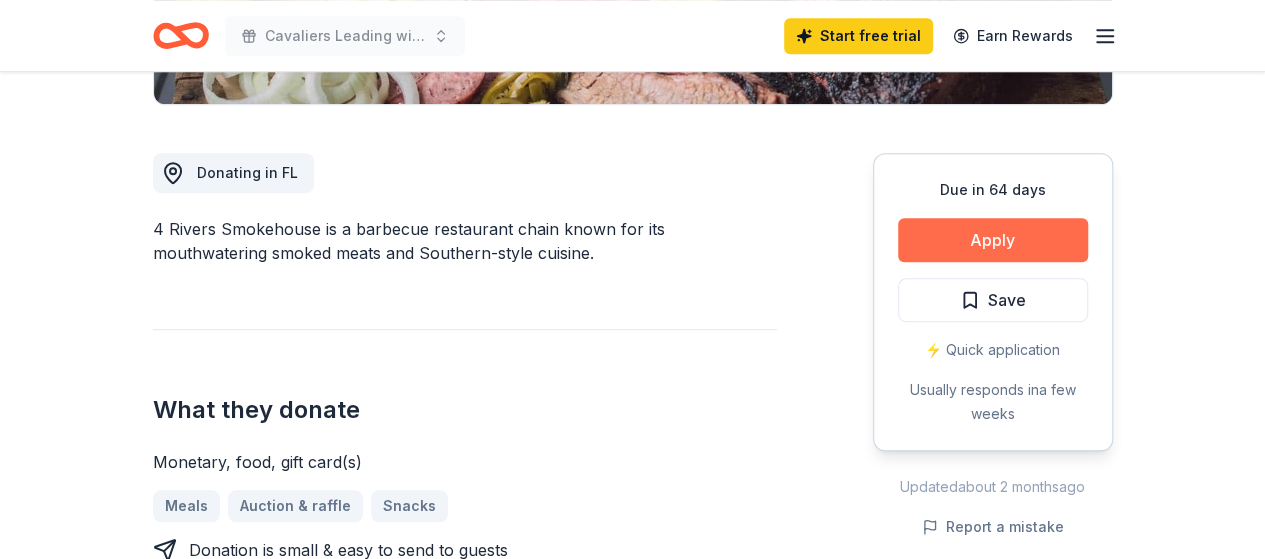 click on "Apply" at bounding box center (993, 240) 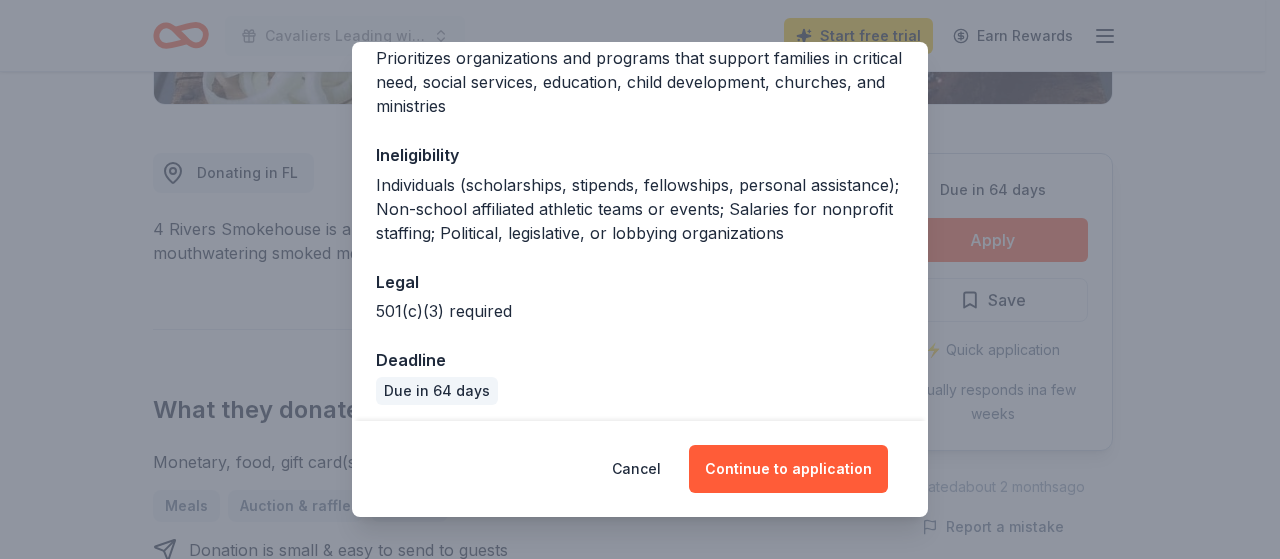 scroll, scrollTop: 354, scrollLeft: 0, axis: vertical 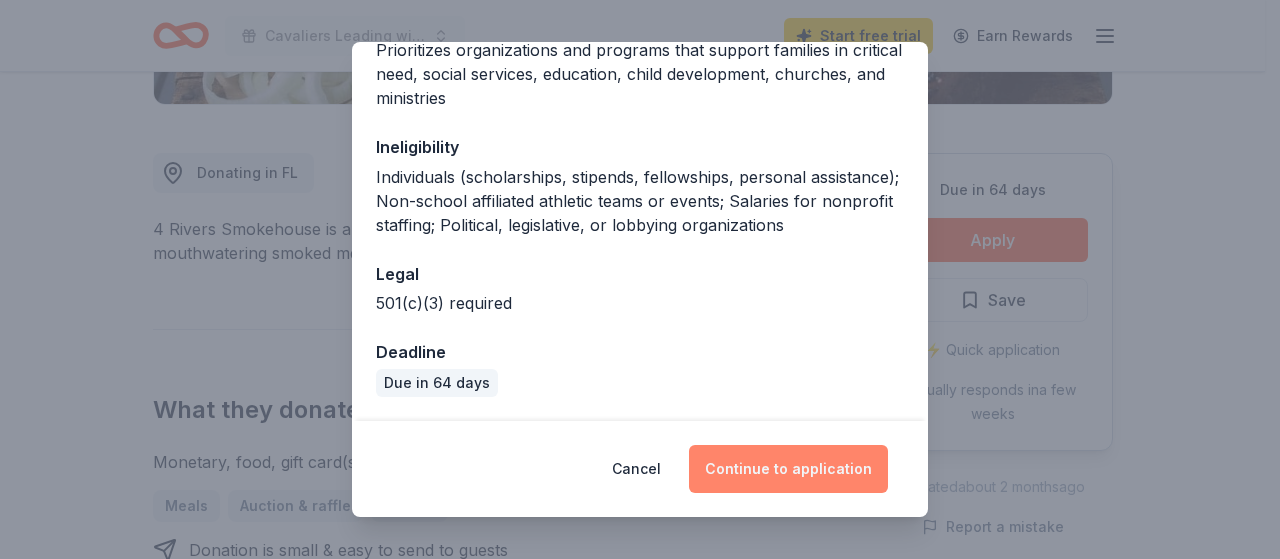 click on "Continue to application" at bounding box center [788, 469] 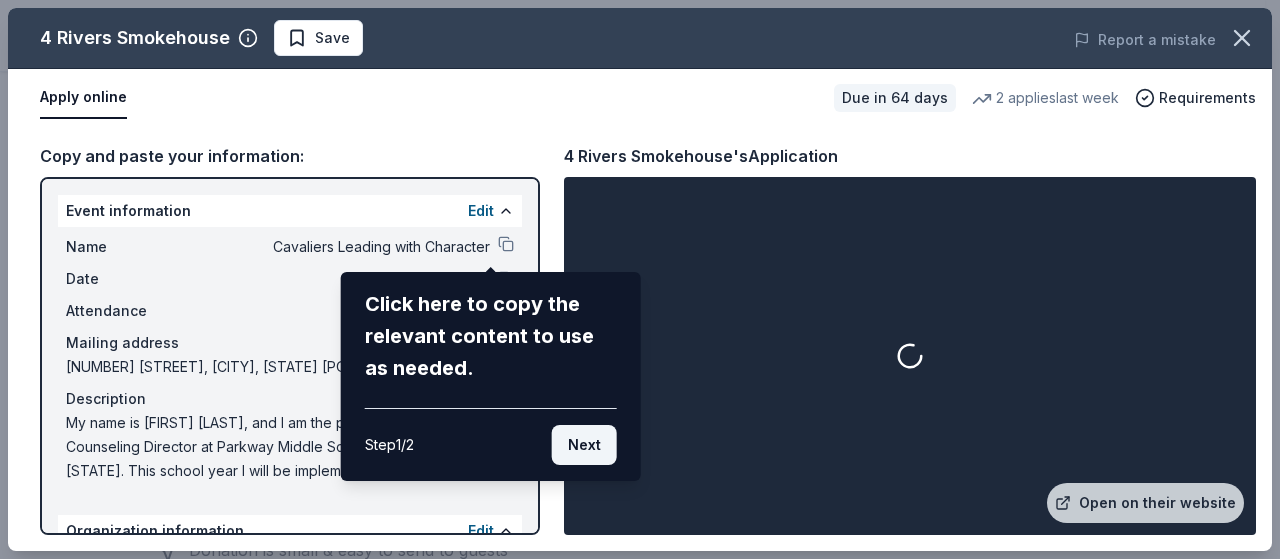 click on "Next" at bounding box center (584, 445) 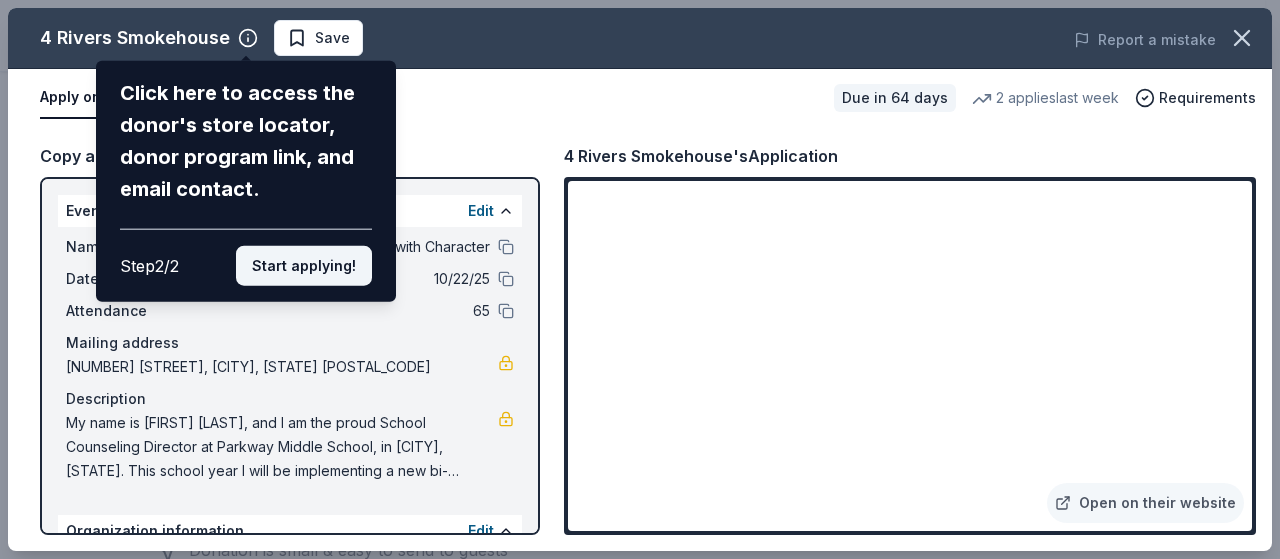 click on "Start applying!" at bounding box center [304, 266] 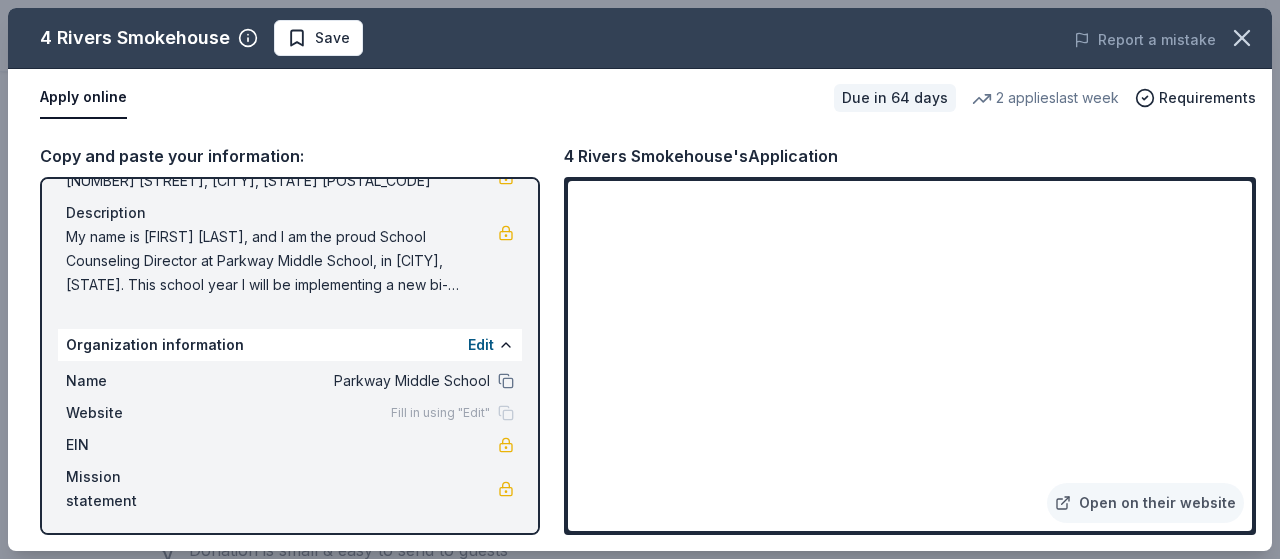 scroll, scrollTop: 190, scrollLeft: 0, axis: vertical 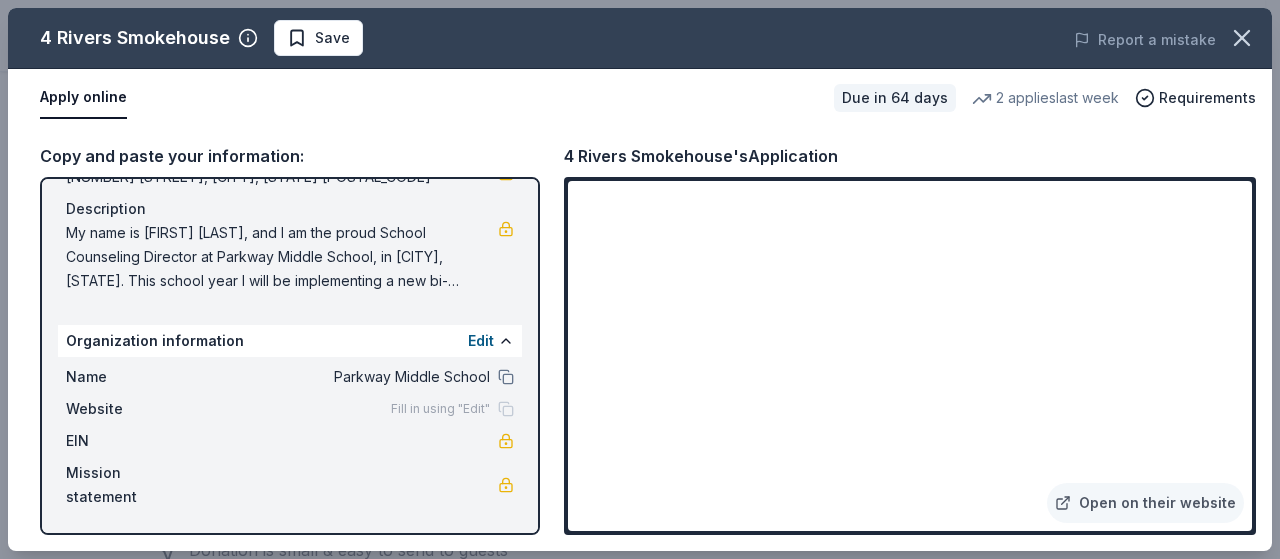 click on "Website" at bounding box center [133, 409] 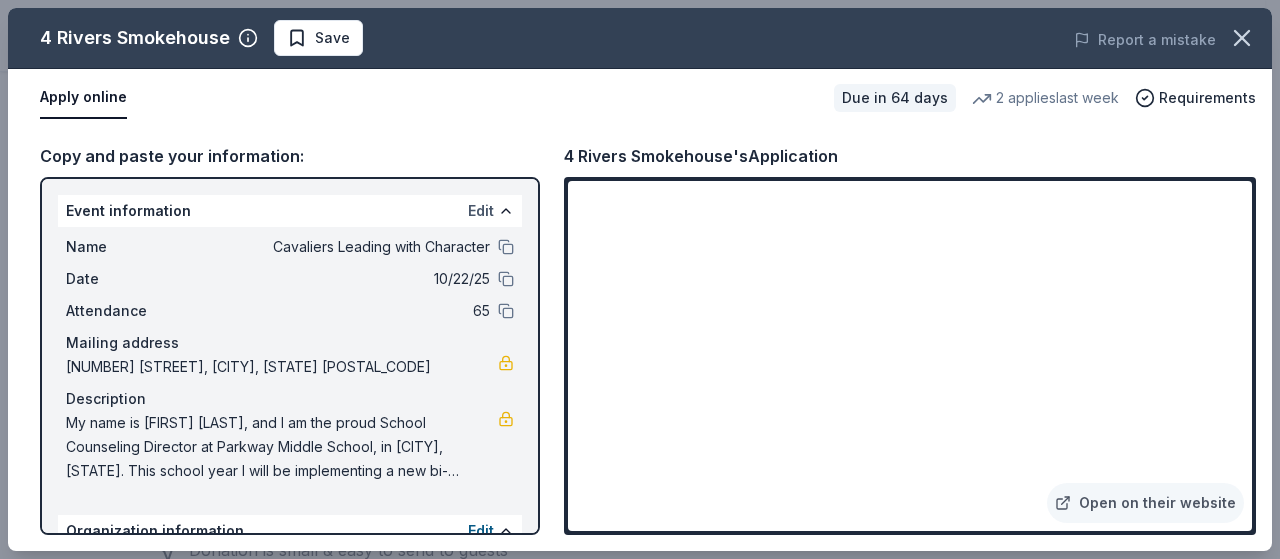 click on "Edit" at bounding box center (481, 211) 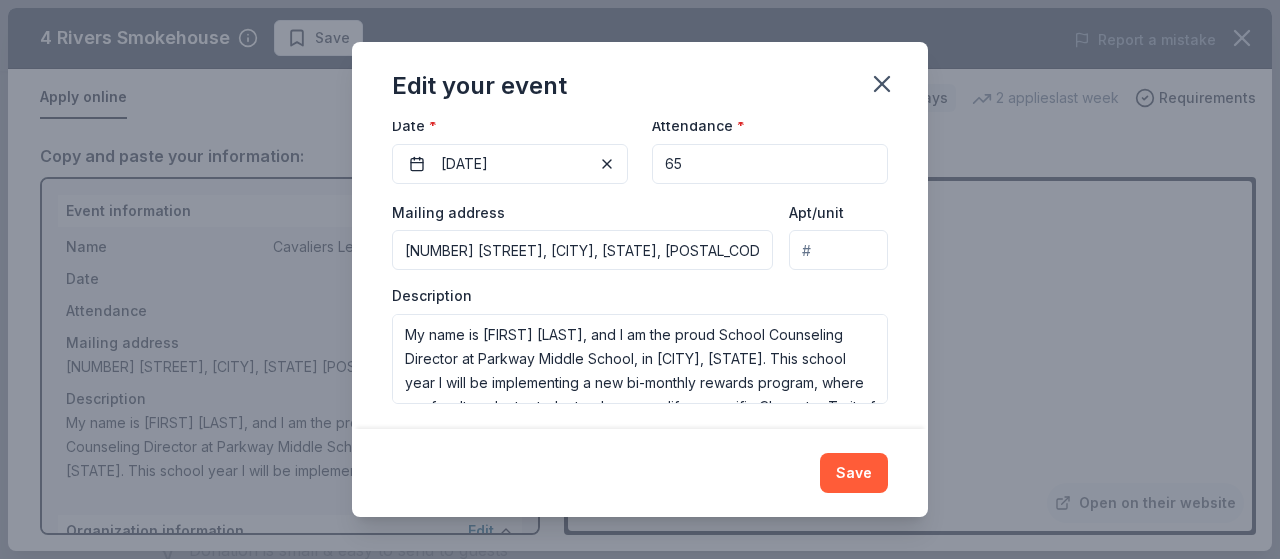 scroll, scrollTop: 260, scrollLeft: 0, axis: vertical 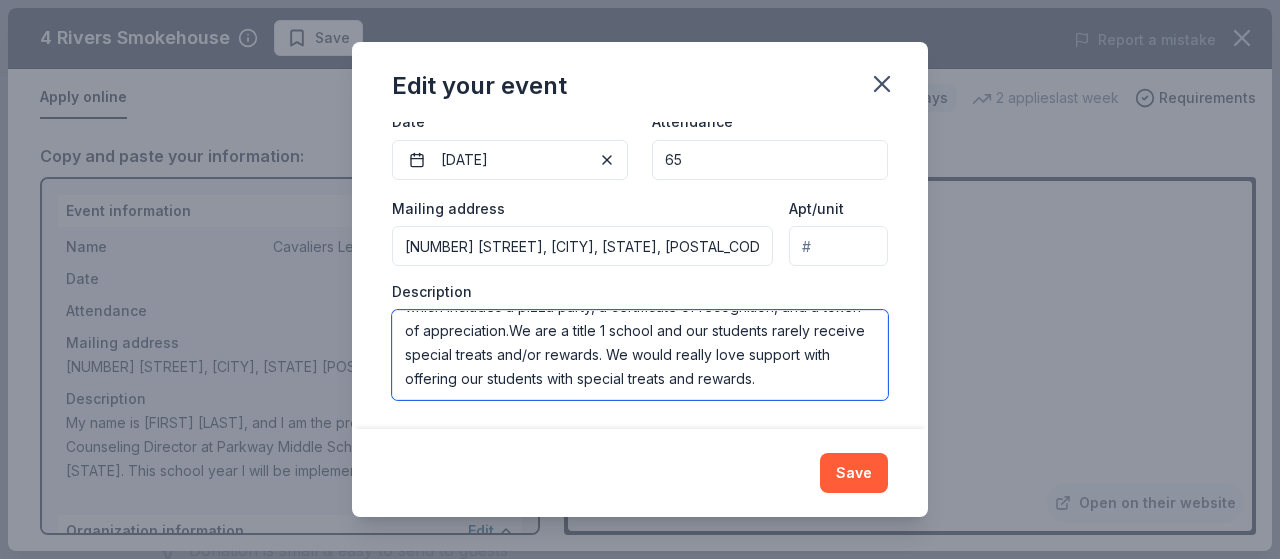 click on "My name is [FIRST] [LAST], and I am the proud School Counseling Director at Parkway Middle School, in [CITY], [STATE]. This school year I will be implementing a new bi-monthly rewards program, where our faculty selects students who exemplify a specific Character Trait of the Month such as kindness, respect, or honesty as part of our ongoing efforts to build a school culture grounded in our school motto Pride, Passion, and Purpose.
These students will be recognized monthly via the announcements and invited to the bi-monthly Parkway Kids of Character Celebration which includes a pizza party, a certificate of recognition, and a token of appreciation.We are a title 1 school and our students rarely receive special treats and/or rewards. We would really love support with offering our students with special treats and rewards." at bounding box center [640, 355] 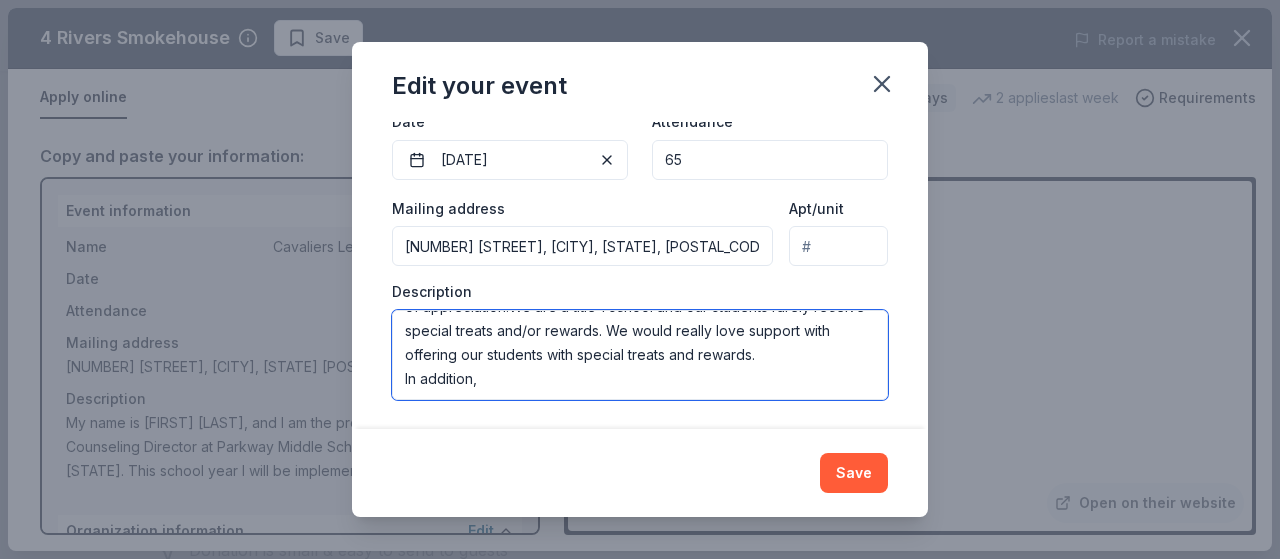 click on "My name is [FIRST] [LAST], and I am the proud School Counseling Director at Parkway Middle School, in [CITY], [STATE]. This school year I will be implementing a new bi-monthly rewards program, where our faculty selects students who exemplify a specific Character Trait of the Month such as kindness, respect, or honesty as part of our ongoing efforts to build a school culture grounded in our school motto Pride, Passion, and Purpose.
These students will be recognized monthly via the announcements and invited to the bi-monthly Parkway Kids of Character Celebration which includes a pizza party, a certificate of recognition, and a token of appreciation.We are a title 1 school and our students rarely receive special treats and/or rewards. We would really love support with offering our students with special treats and rewards.
In addition," at bounding box center [640, 355] 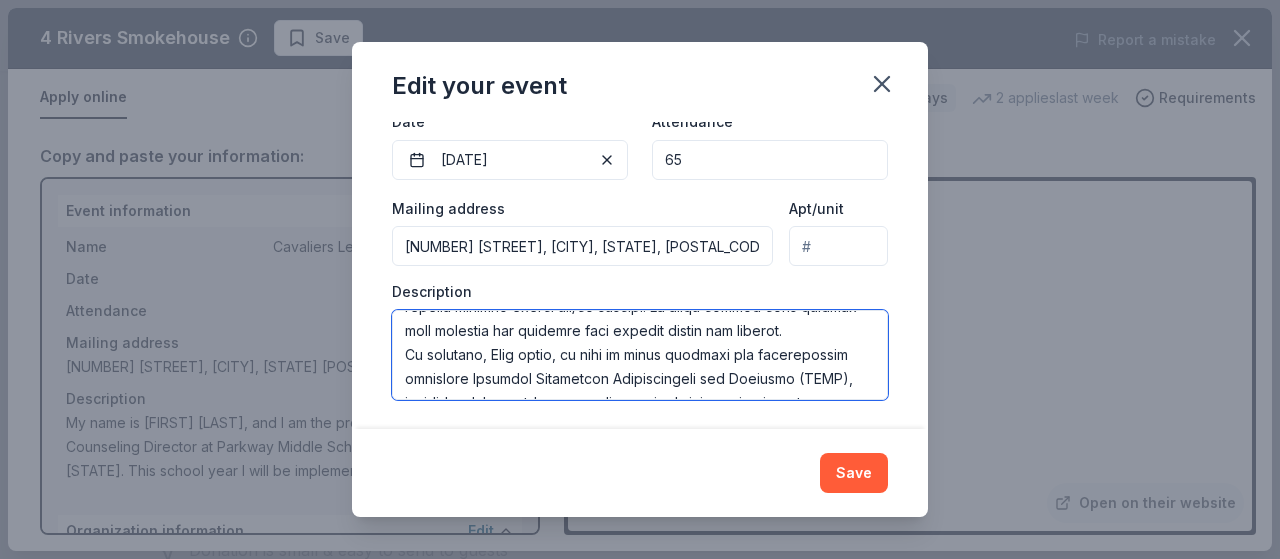 scroll, scrollTop: 420, scrollLeft: 0, axis: vertical 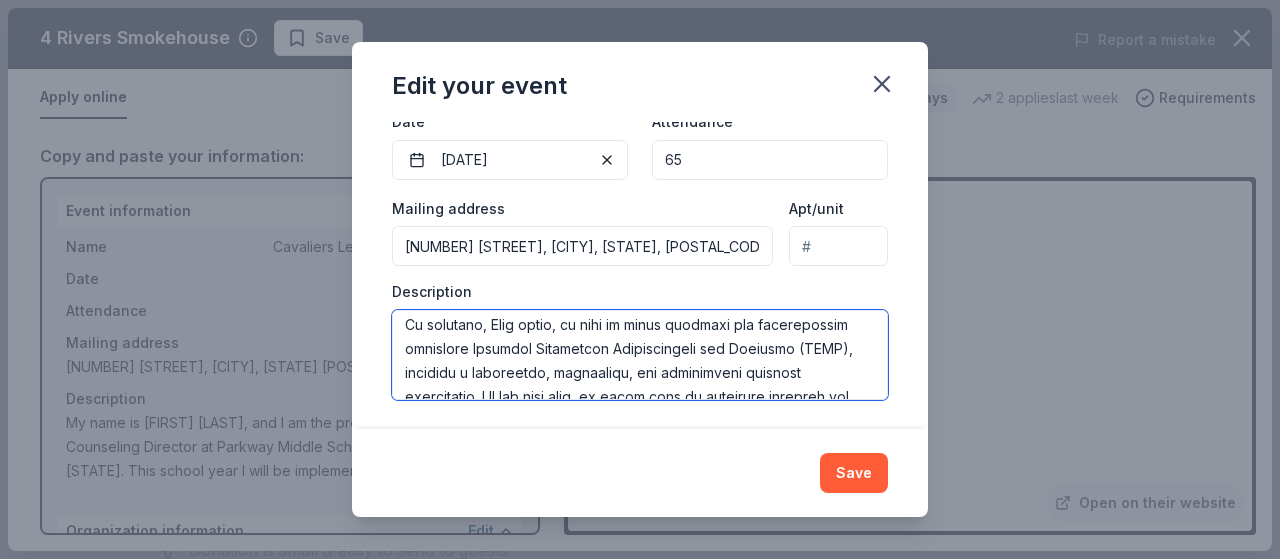 click at bounding box center (640, 355) 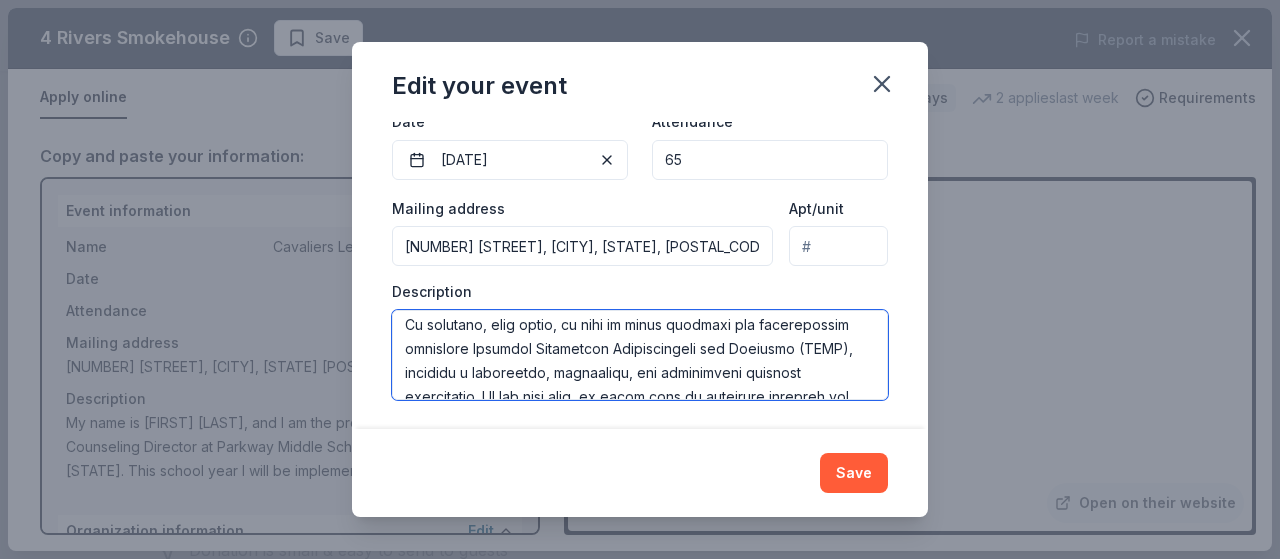 click at bounding box center [640, 355] 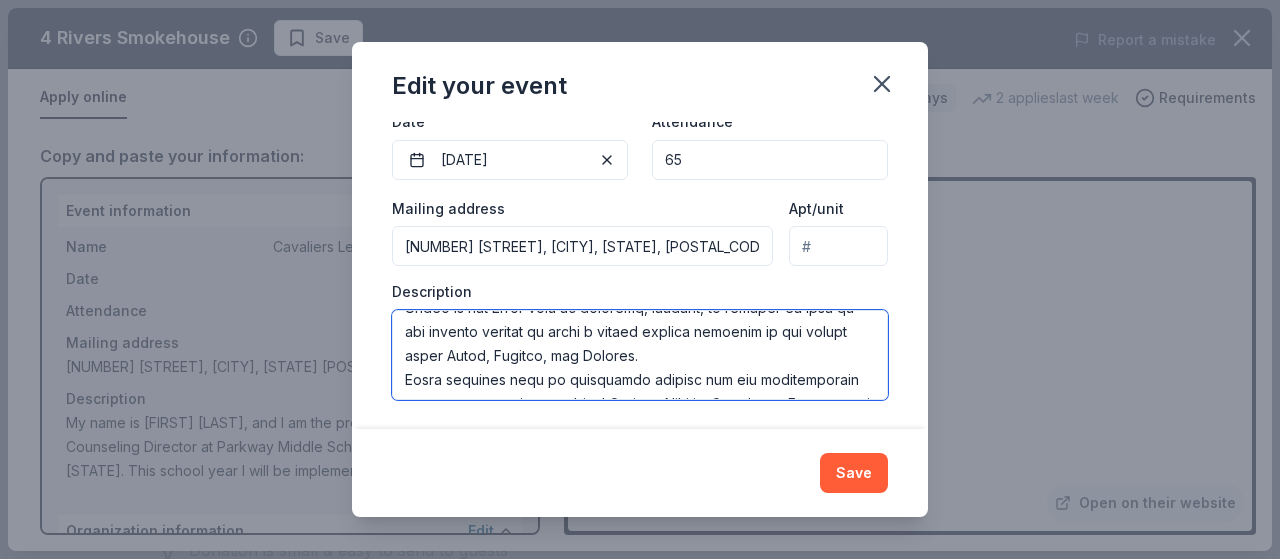 scroll, scrollTop: 152, scrollLeft: 0, axis: vertical 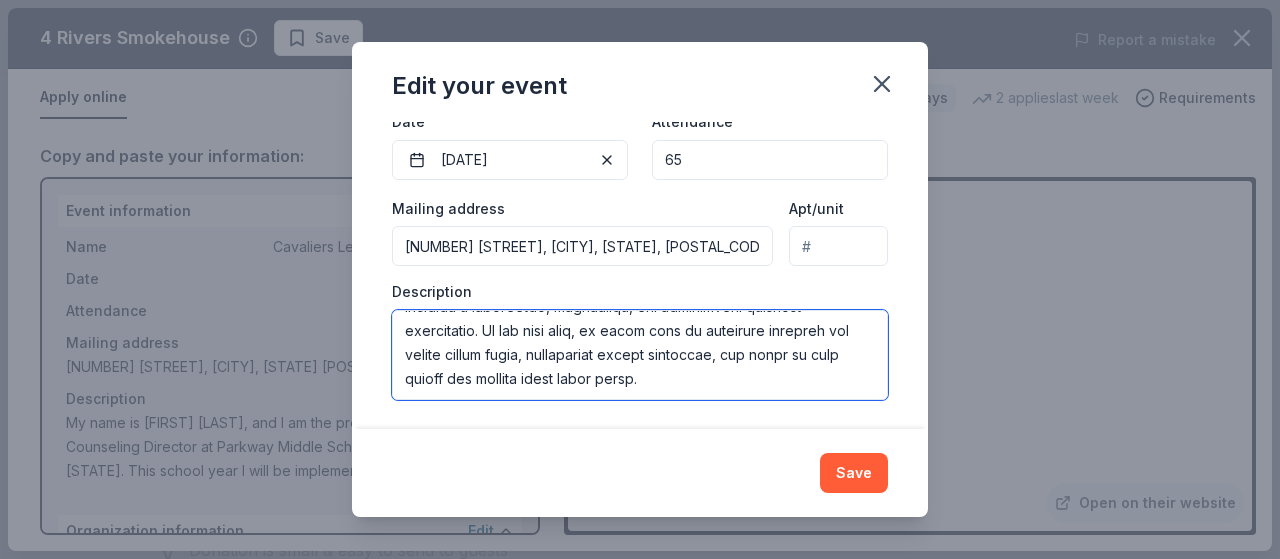 drag, startPoint x: 640, startPoint y: 341, endPoint x: 738, endPoint y: 381, distance: 105.848946 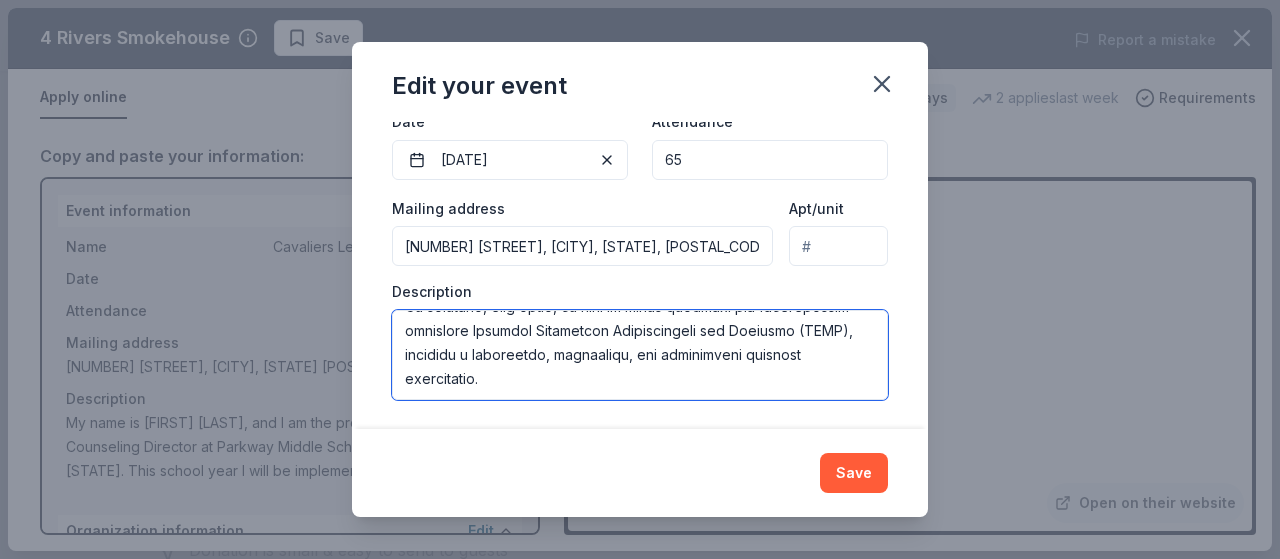 scroll, scrollTop: 360, scrollLeft: 0, axis: vertical 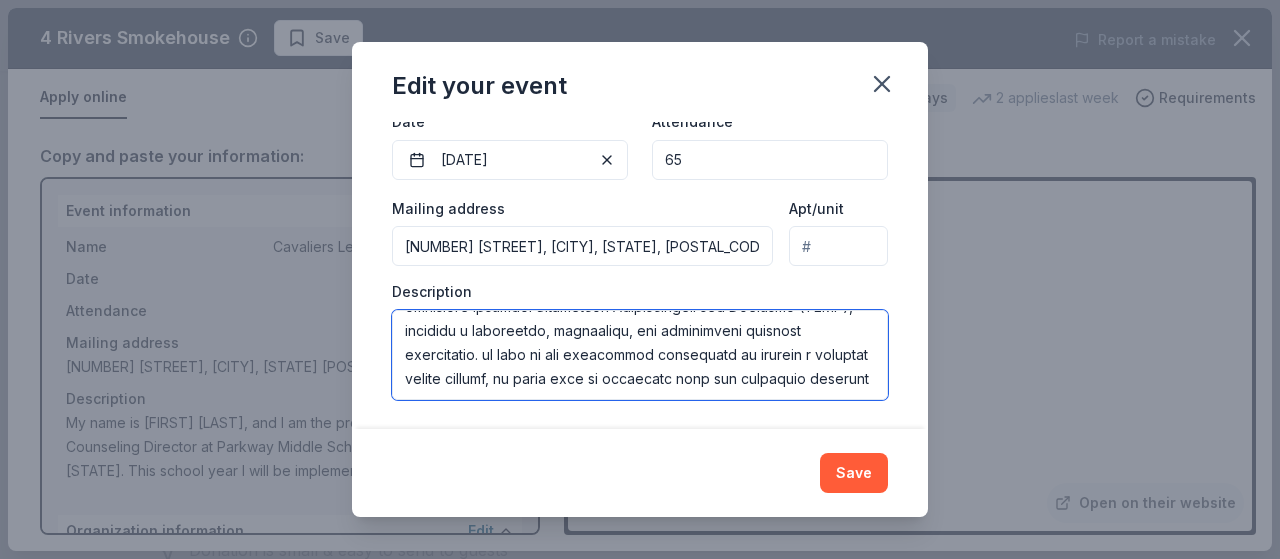 click at bounding box center (640, 355) 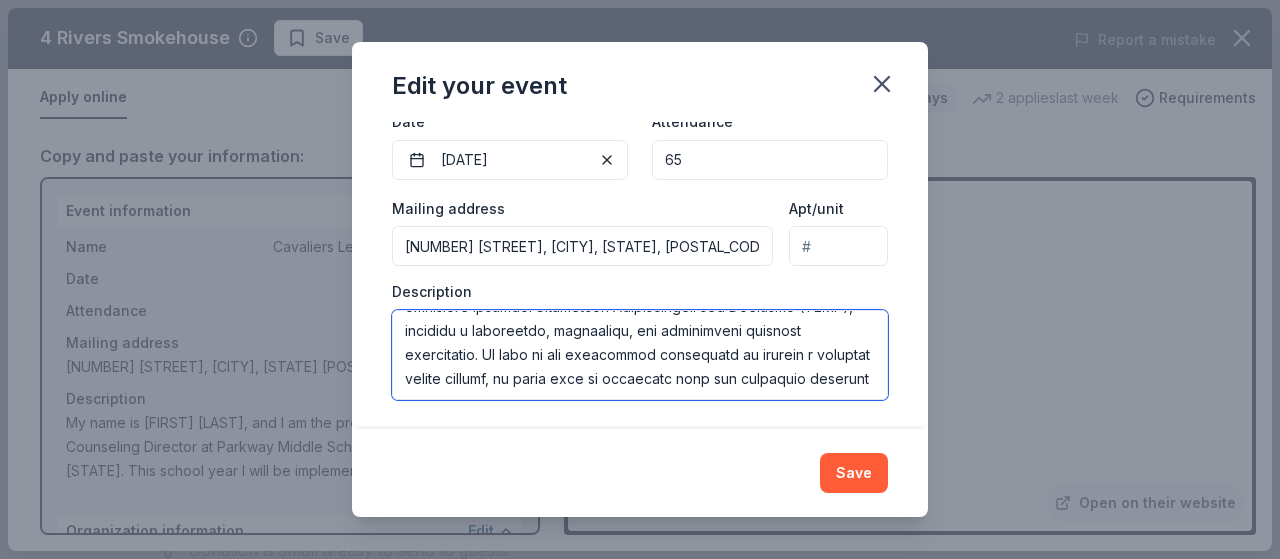 click at bounding box center [640, 355] 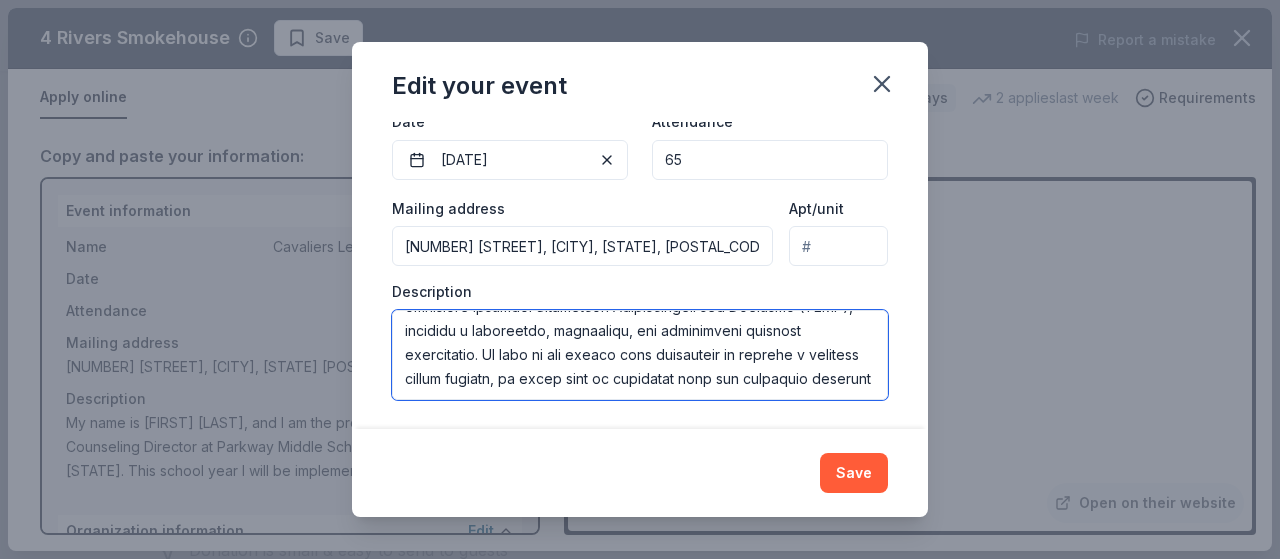 scroll, scrollTop: 400, scrollLeft: 0, axis: vertical 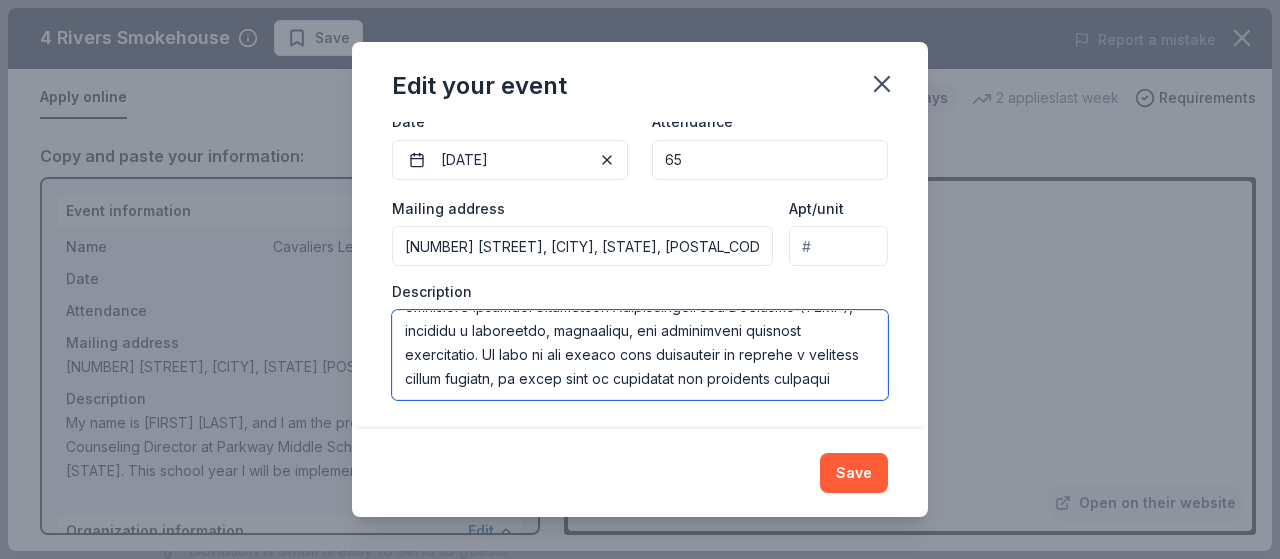 click at bounding box center [640, 355] 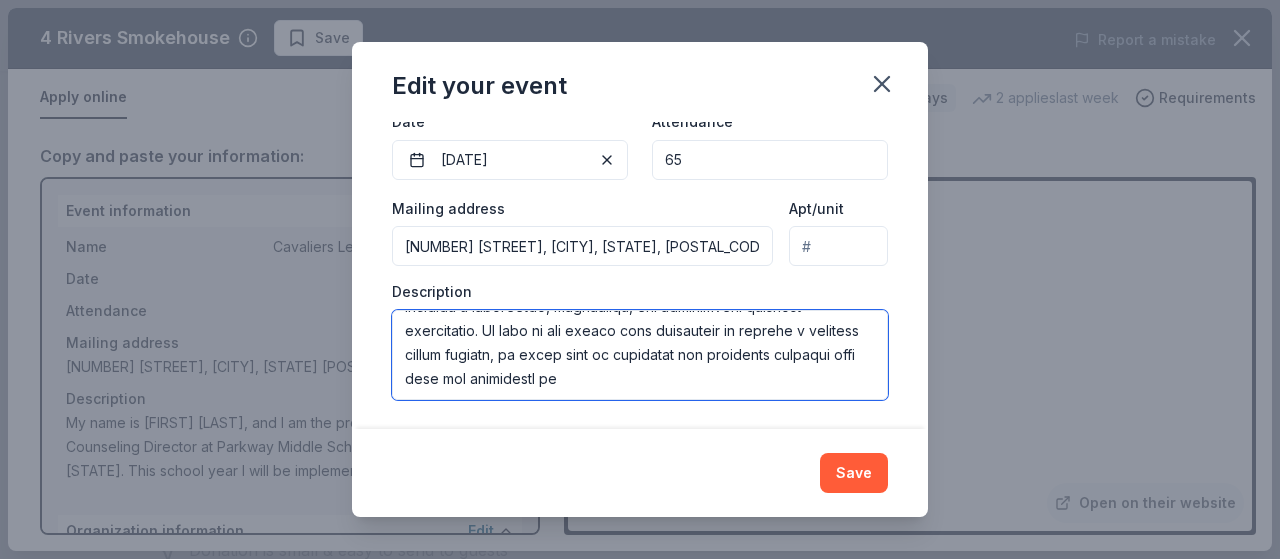 click at bounding box center [640, 355] 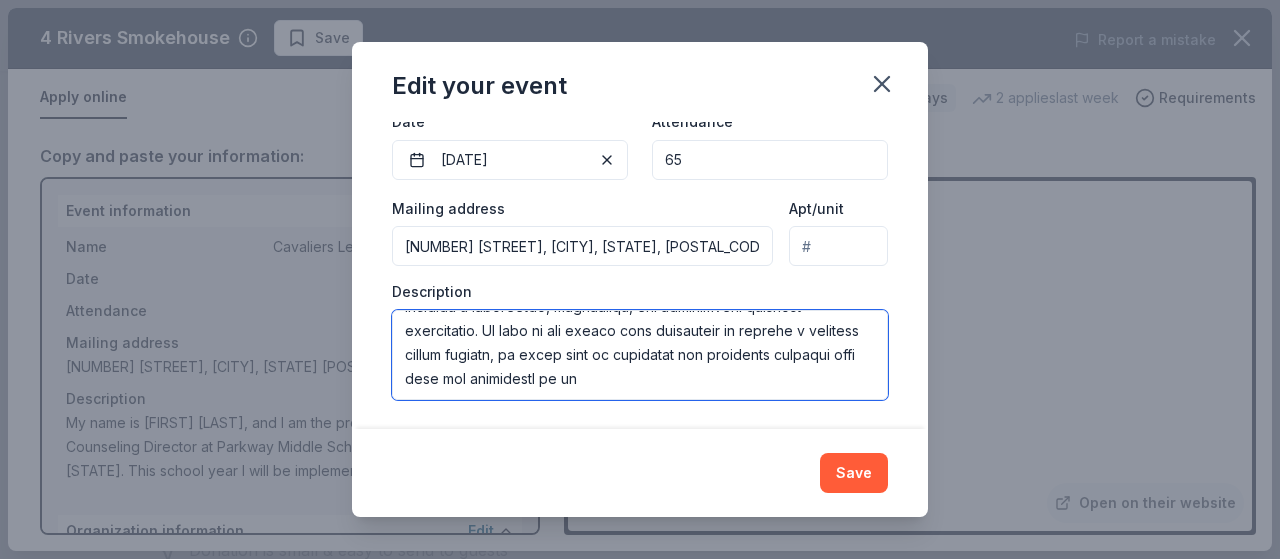 scroll, scrollTop: 420, scrollLeft: 0, axis: vertical 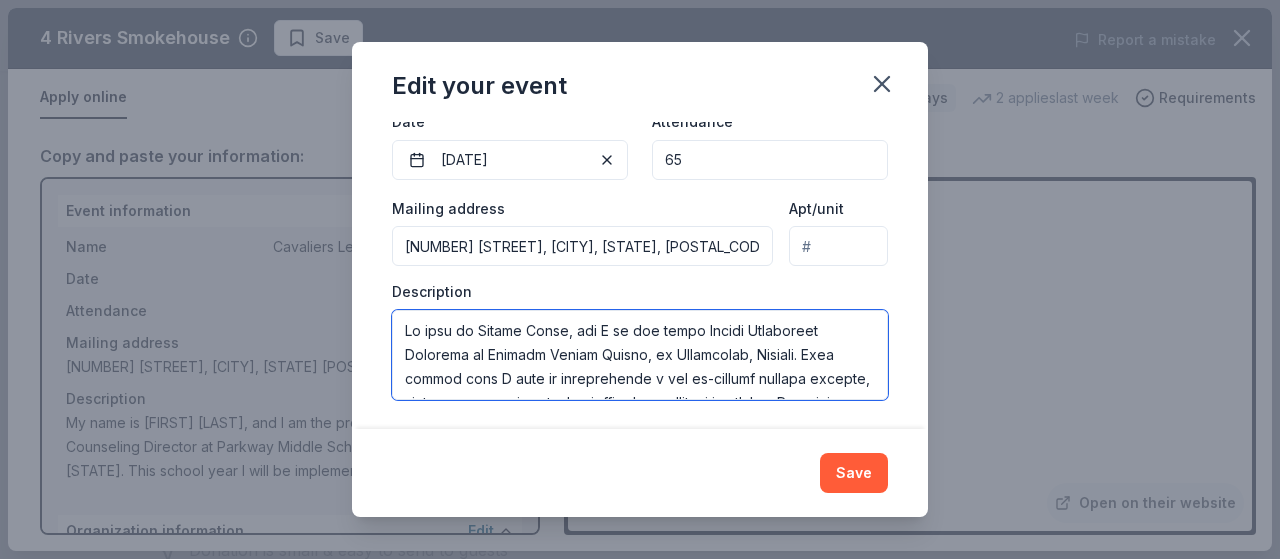drag, startPoint x: 630, startPoint y: 393, endPoint x: 397, endPoint y: 329, distance: 241.62988 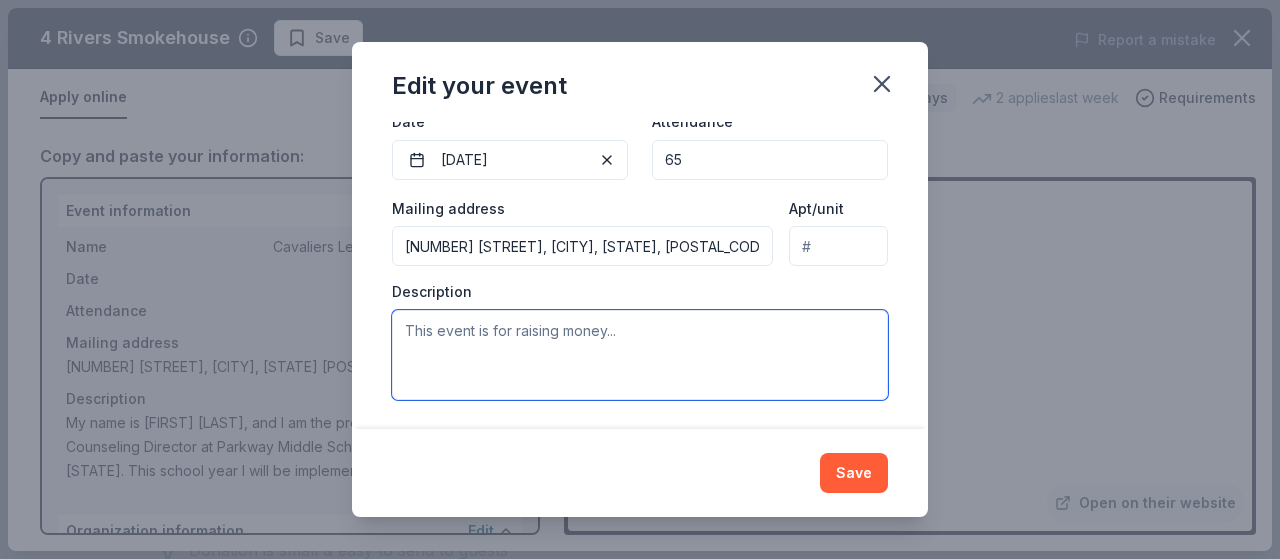 click at bounding box center (640, 355) 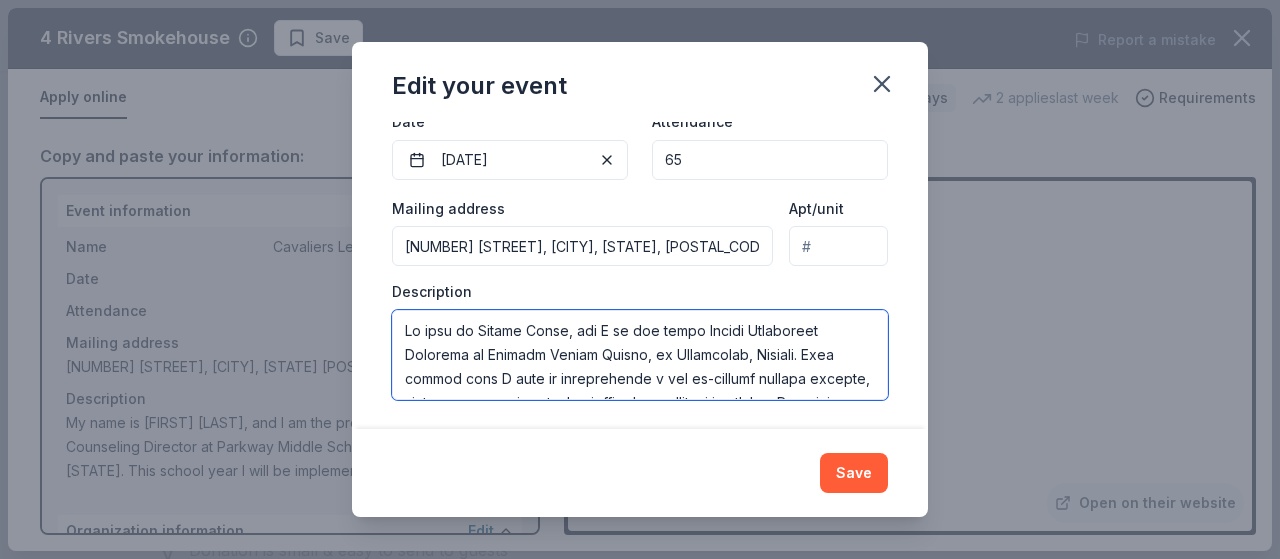 scroll, scrollTop: 444, scrollLeft: 0, axis: vertical 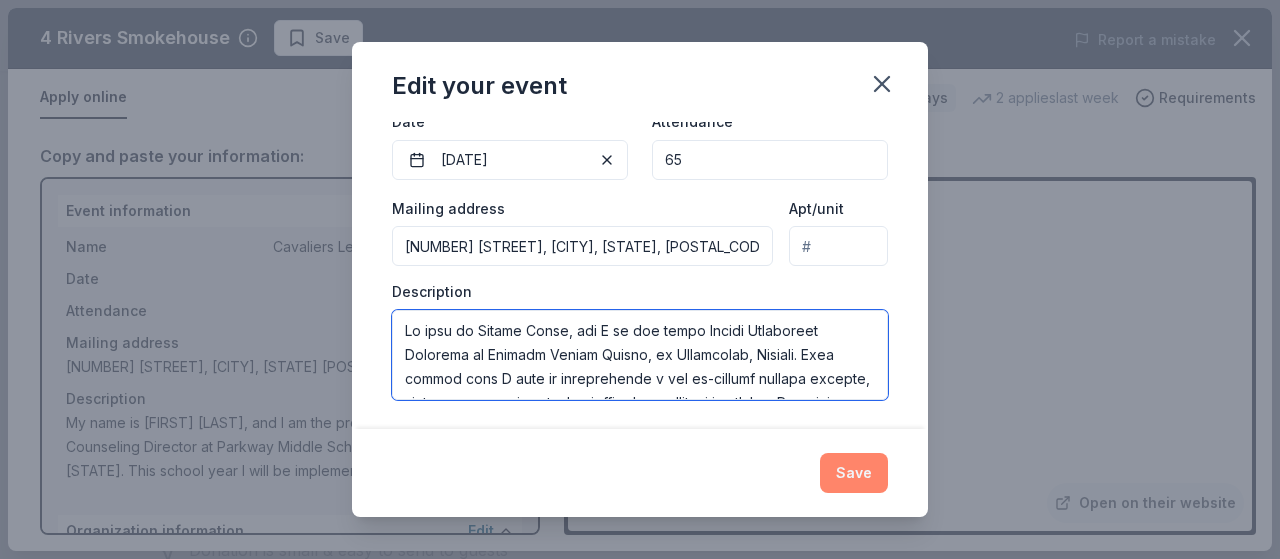type on "My name is [FIRST] [LAST], and I am the proud School Counseling Director at Parkway Middle School, in [CITY], [STATE]. This school year I will be implementing a new bi-monthly rewards program, where our faculty selects students who exemplify a specific Character Trait of the Month such as kindness, respect, or honesty as part of our ongoing efforts to build a school culture grounded in our school motto Pride, Passion, and Purpose.
These students will be recognized monthly via the announcements and invited to the bi-monthly Parkway Kids of Character Celebration which includes a pizza party, a certificate of recognition, and a token of appreciation. We are a title 1 school and our students rarely receive special treats and/or rewards. We would really appreciate support with offering our students special treats and rewards.
In addition, each month, we plan to honor teachers who consistently implement Positive Behavioral Interventions and Supports (PBIS), creating a structured, respectful, and encouraging l..." 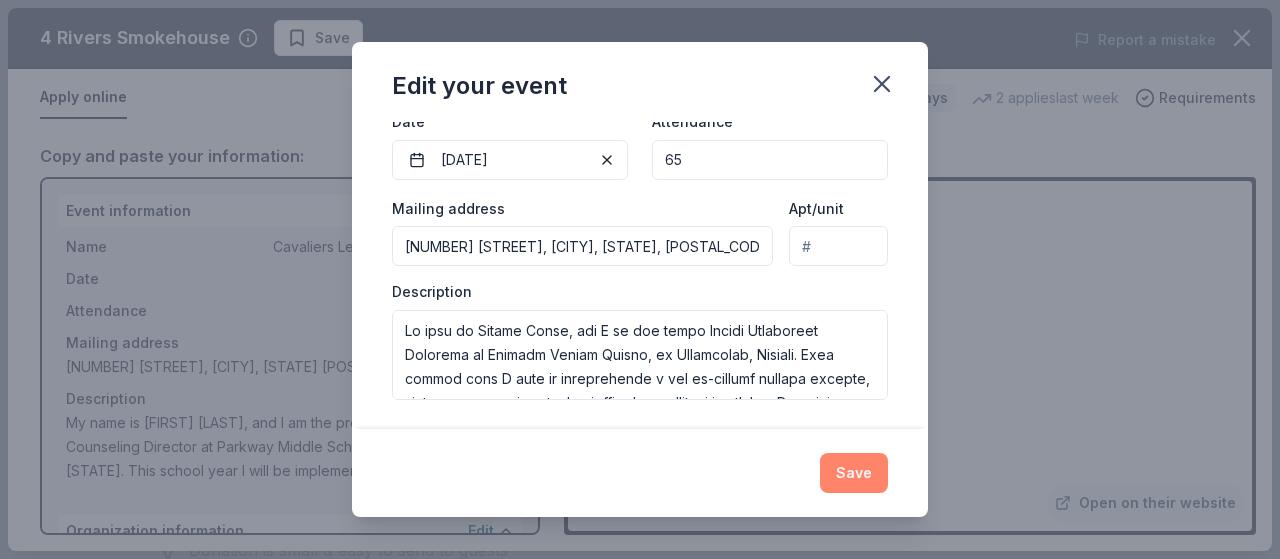 click on "Save" at bounding box center (854, 473) 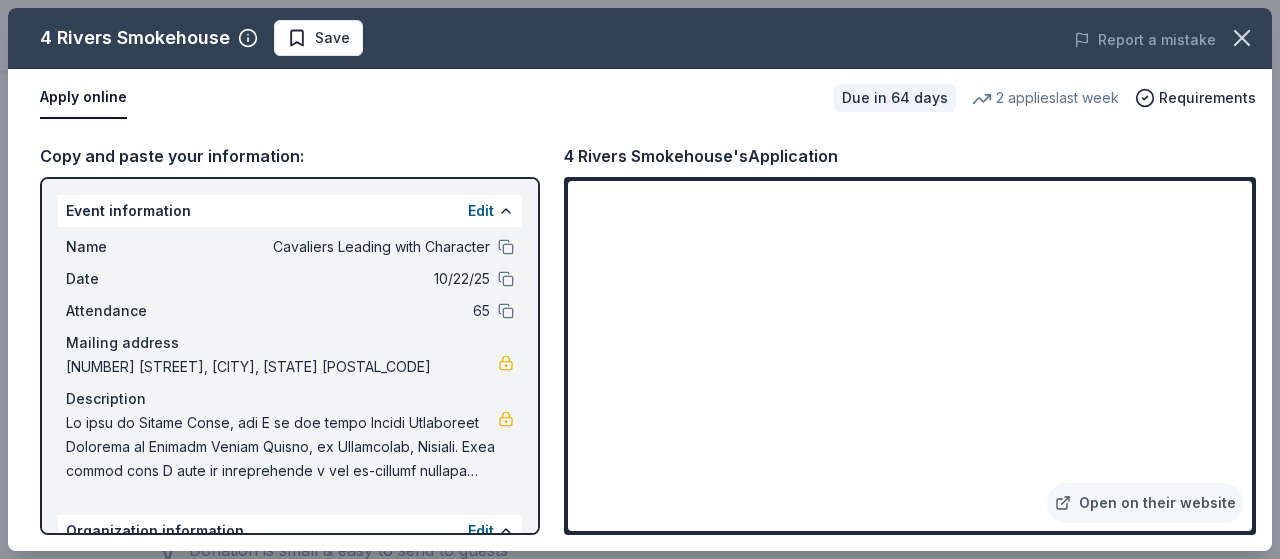drag, startPoint x: 521, startPoint y: 243, endPoint x: 521, endPoint y: 291, distance: 48 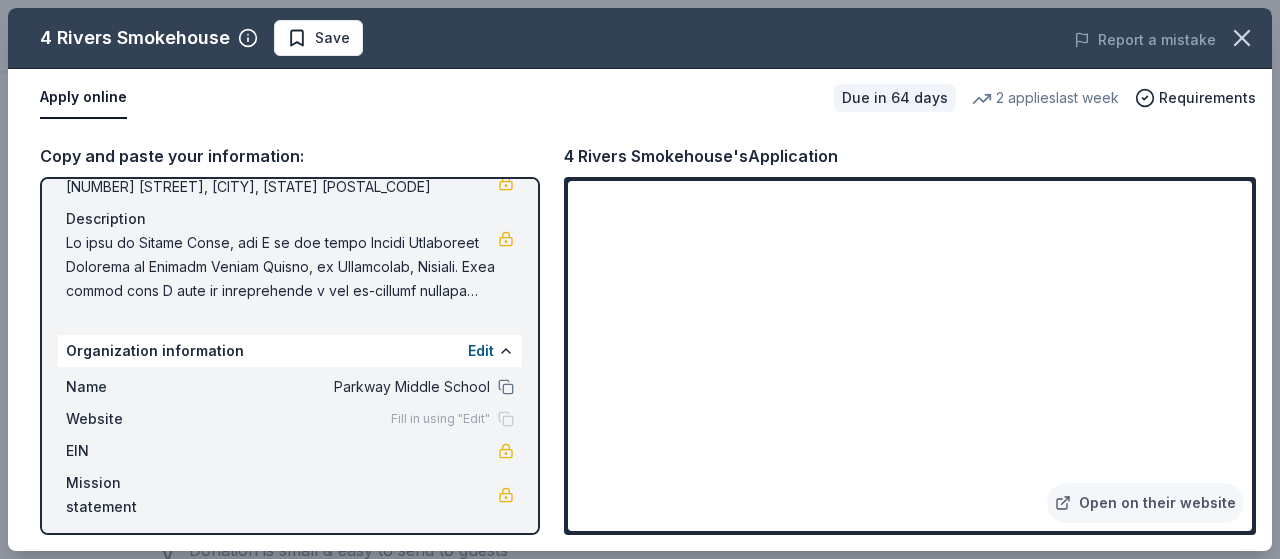 scroll, scrollTop: 190, scrollLeft: 0, axis: vertical 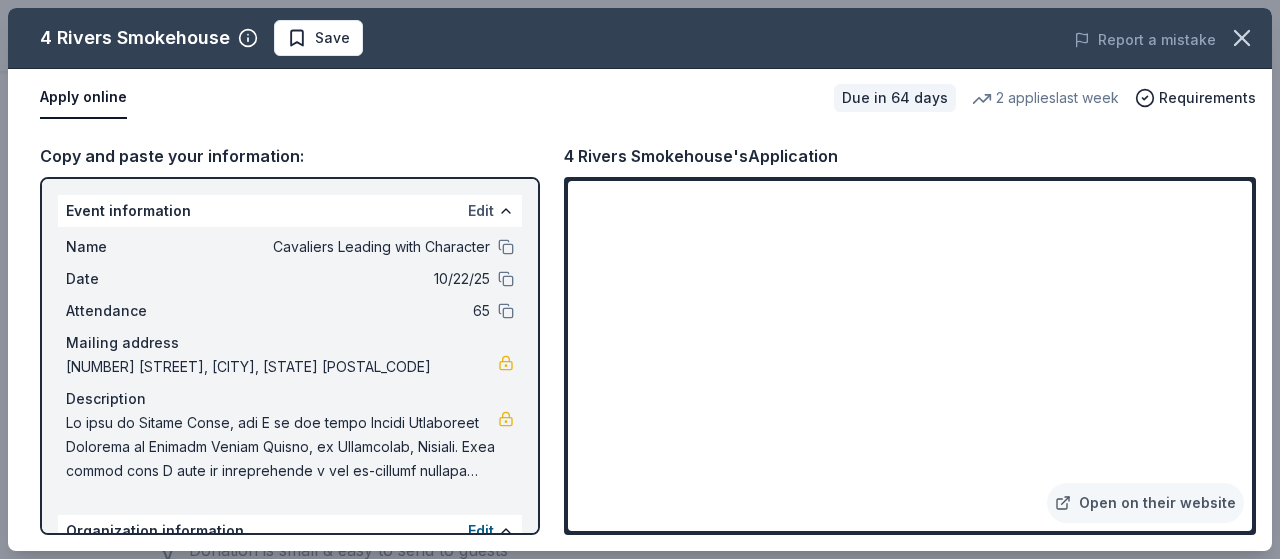 click on "Edit" at bounding box center (481, 211) 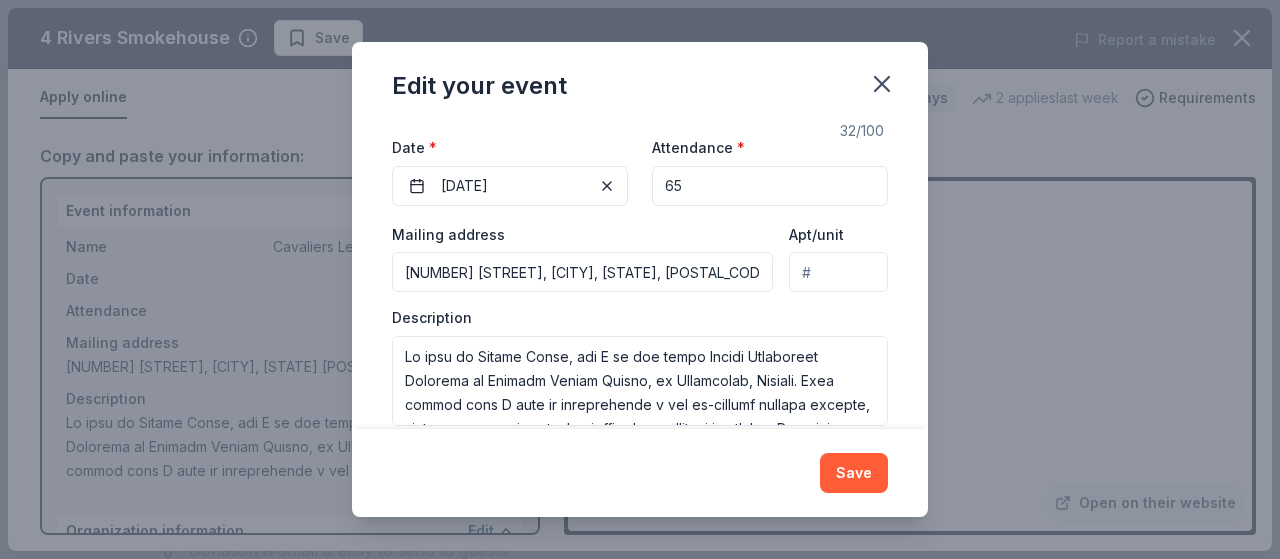scroll, scrollTop: 260, scrollLeft: 0, axis: vertical 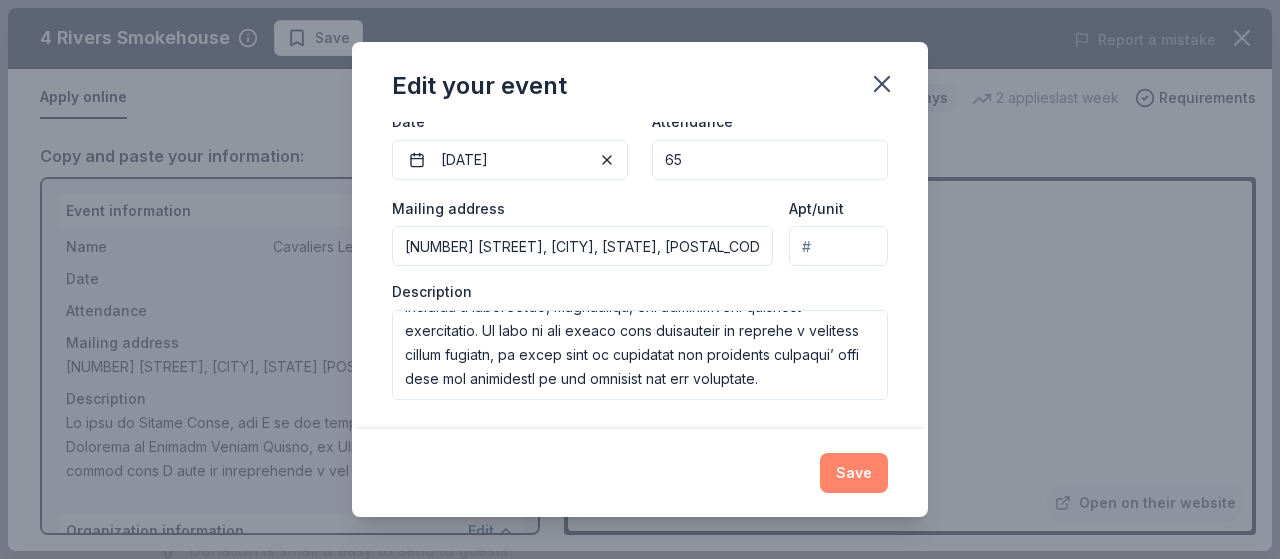 click on "Save" at bounding box center [854, 473] 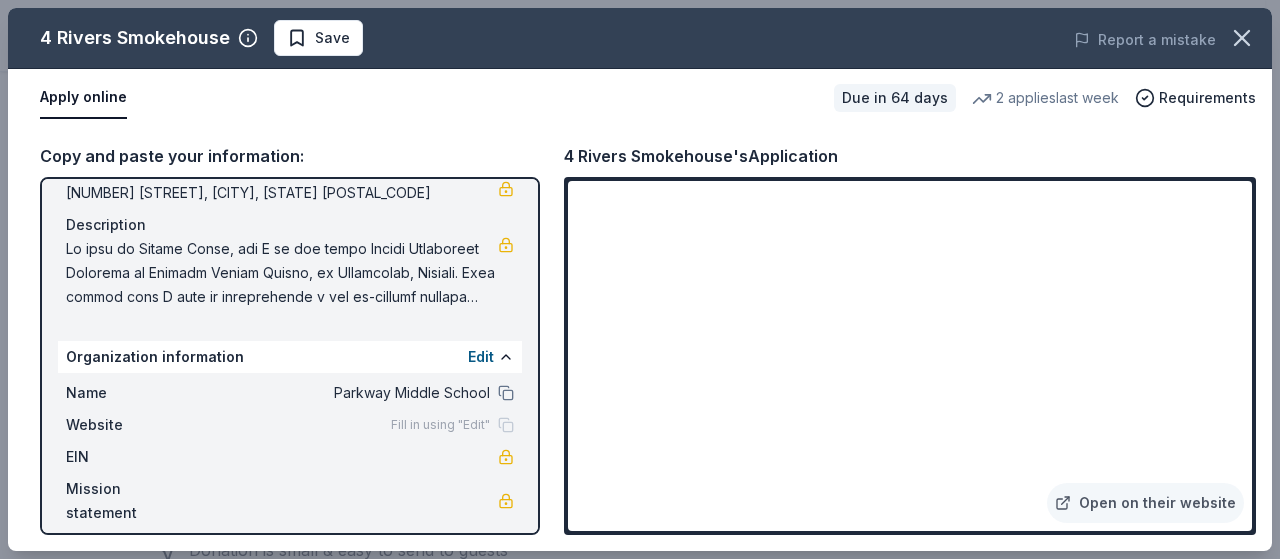 scroll, scrollTop: 190, scrollLeft: 0, axis: vertical 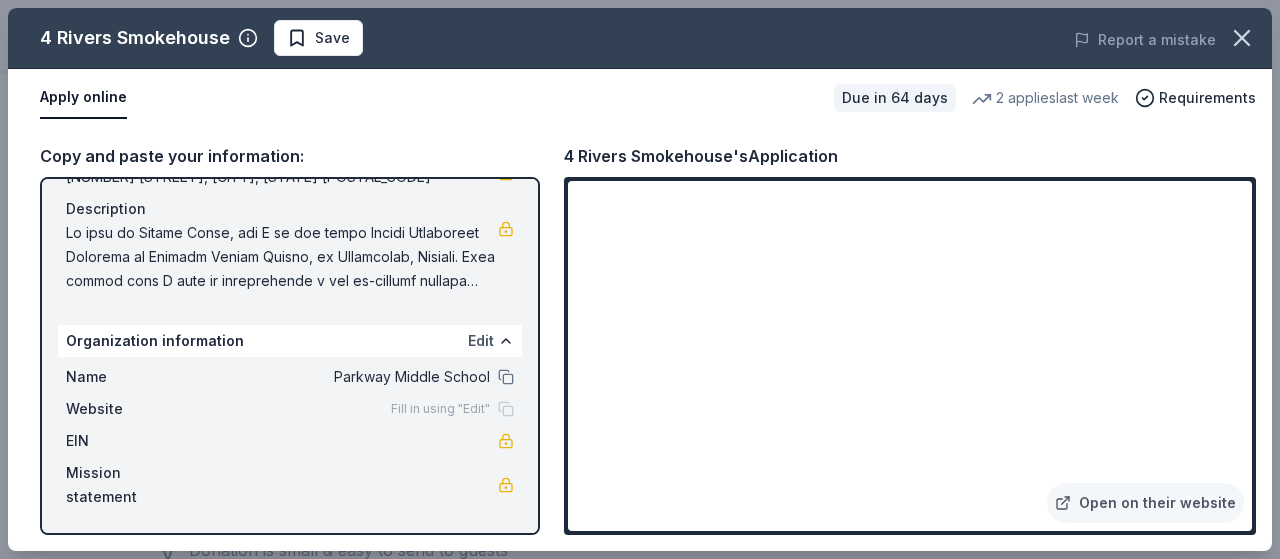click on "Edit" at bounding box center [481, 341] 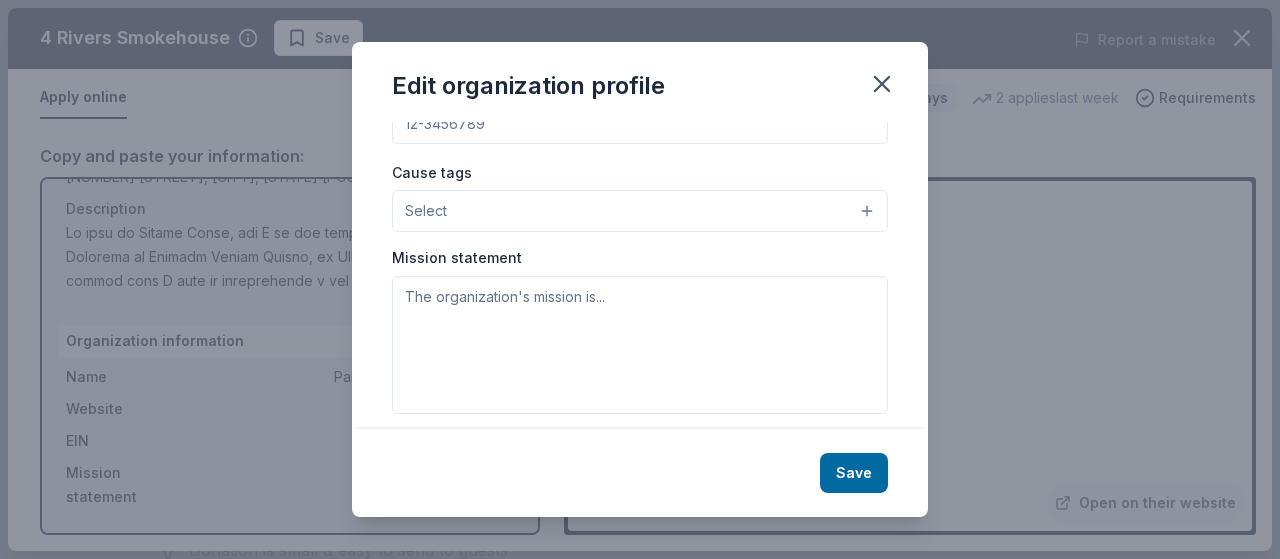 scroll, scrollTop: 346, scrollLeft: 0, axis: vertical 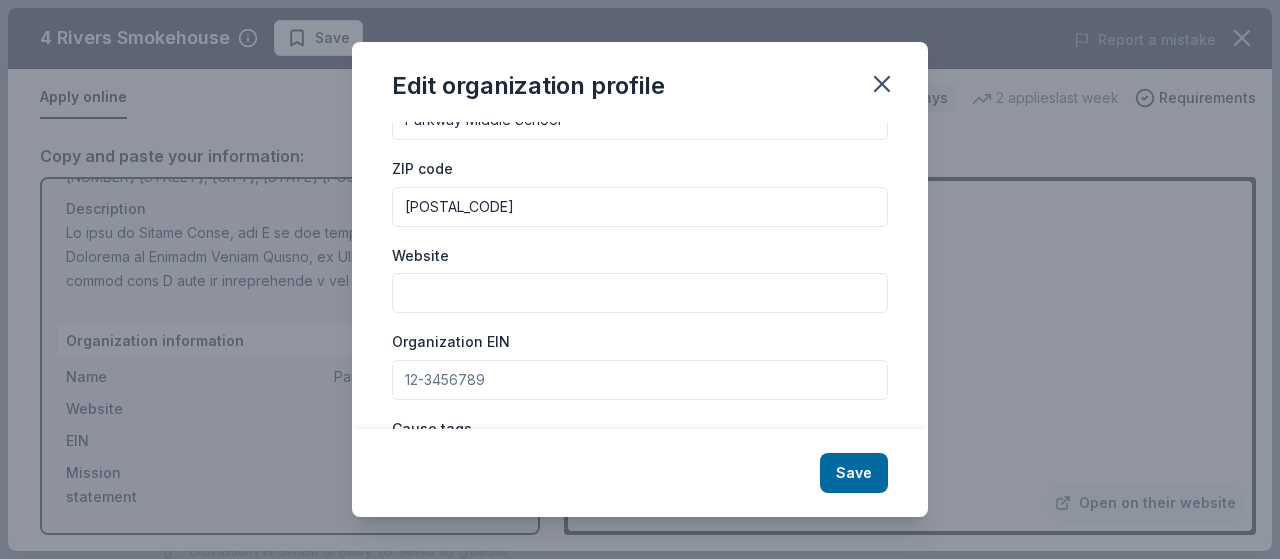 click on "Website" at bounding box center [640, 293] 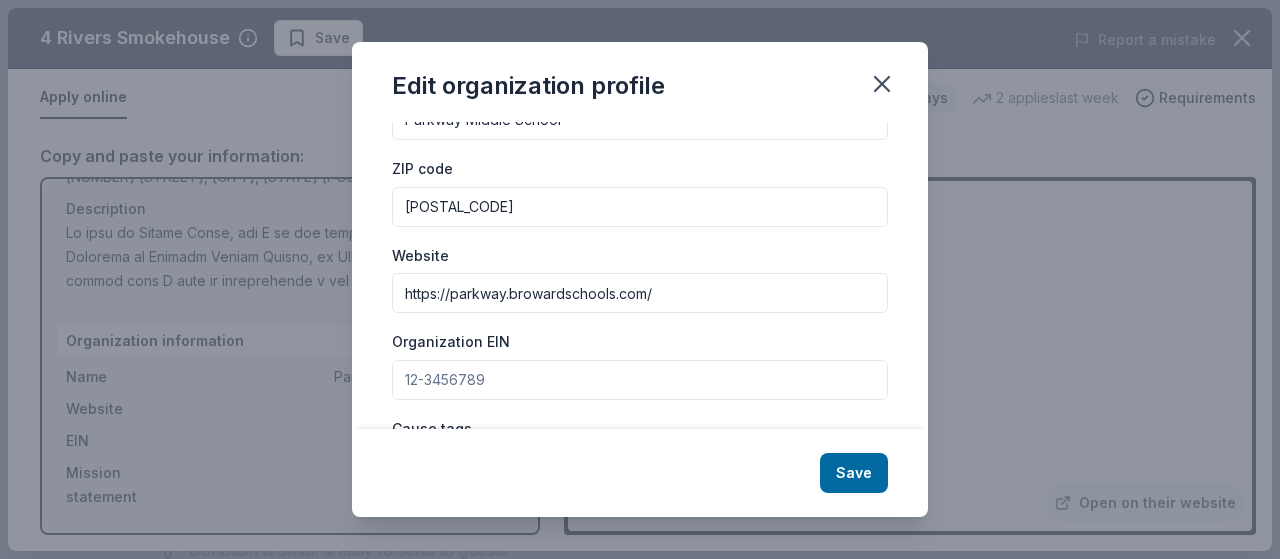 type on "https://parkway.browardschools.com/" 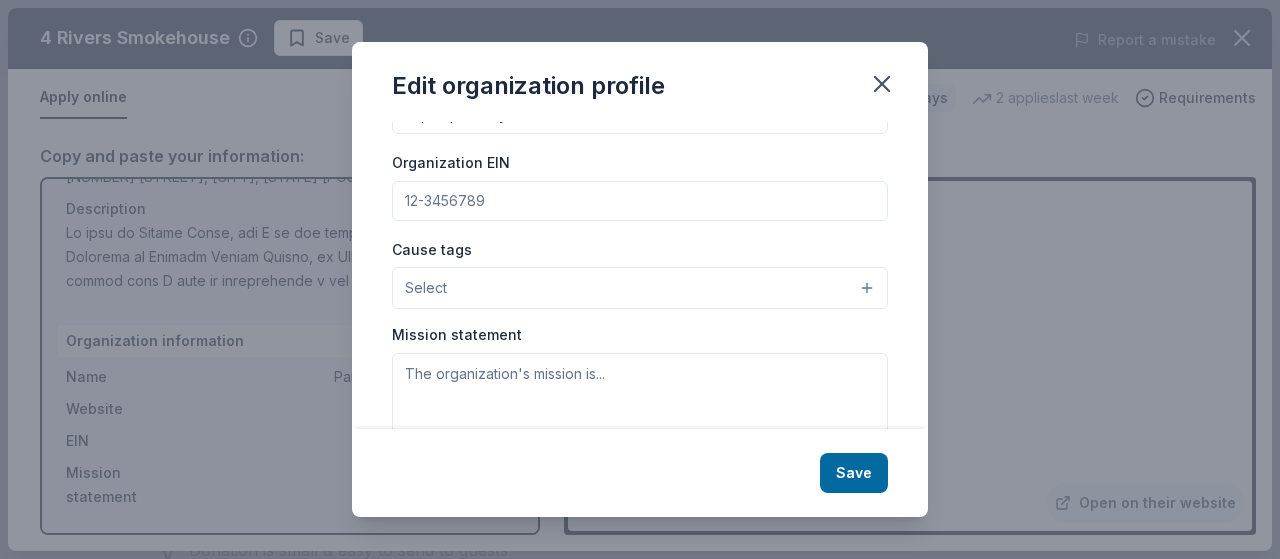 scroll, scrollTop: 358, scrollLeft: 0, axis: vertical 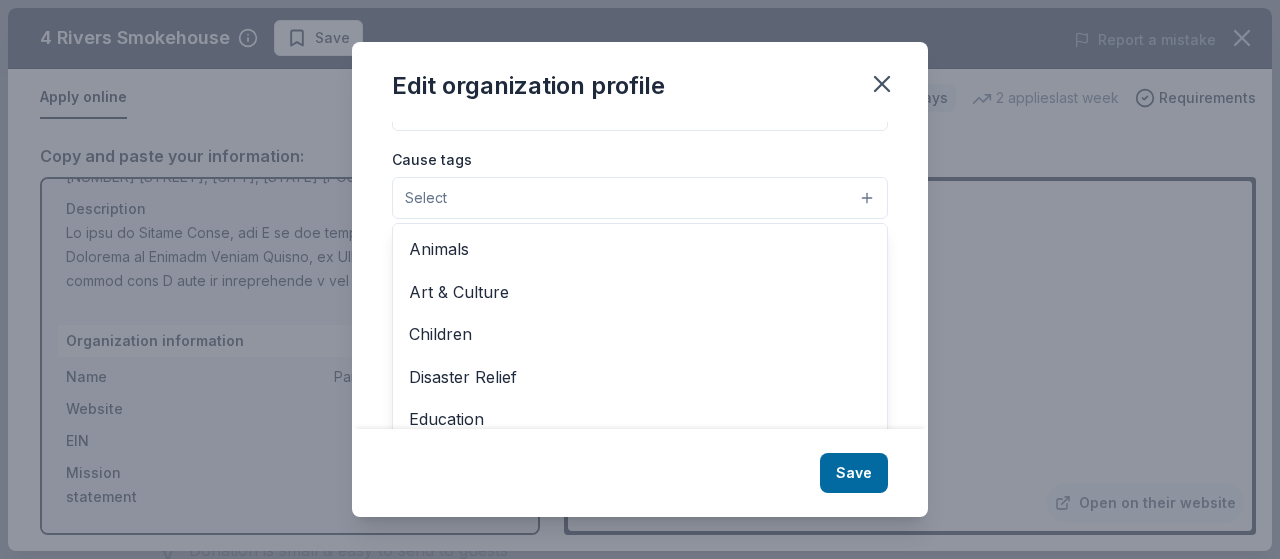 click on "Select" at bounding box center [640, 198] 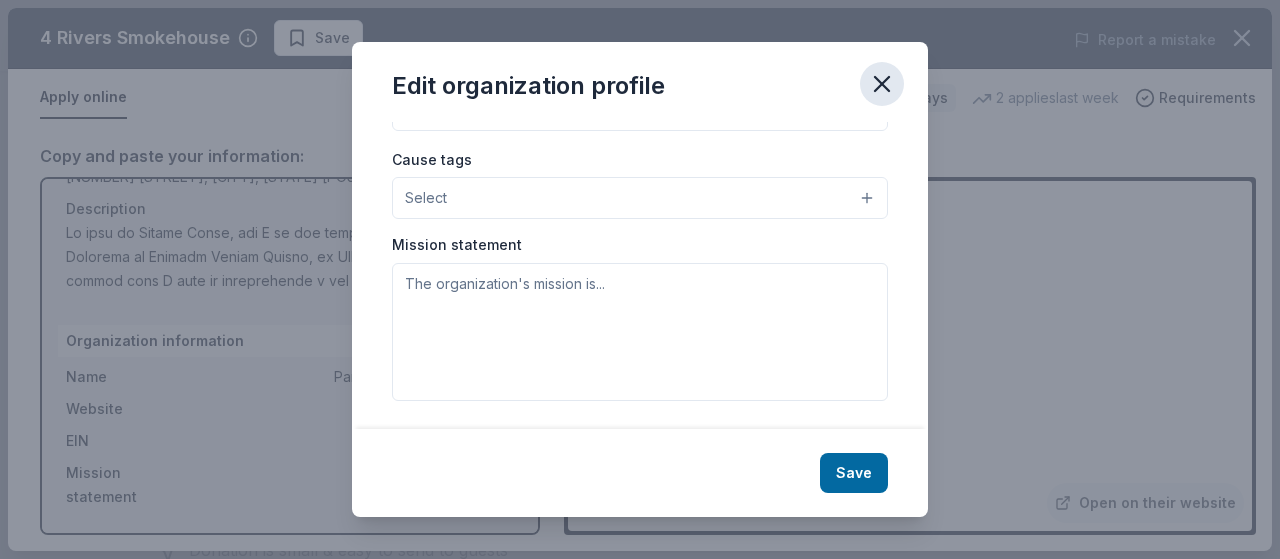 click 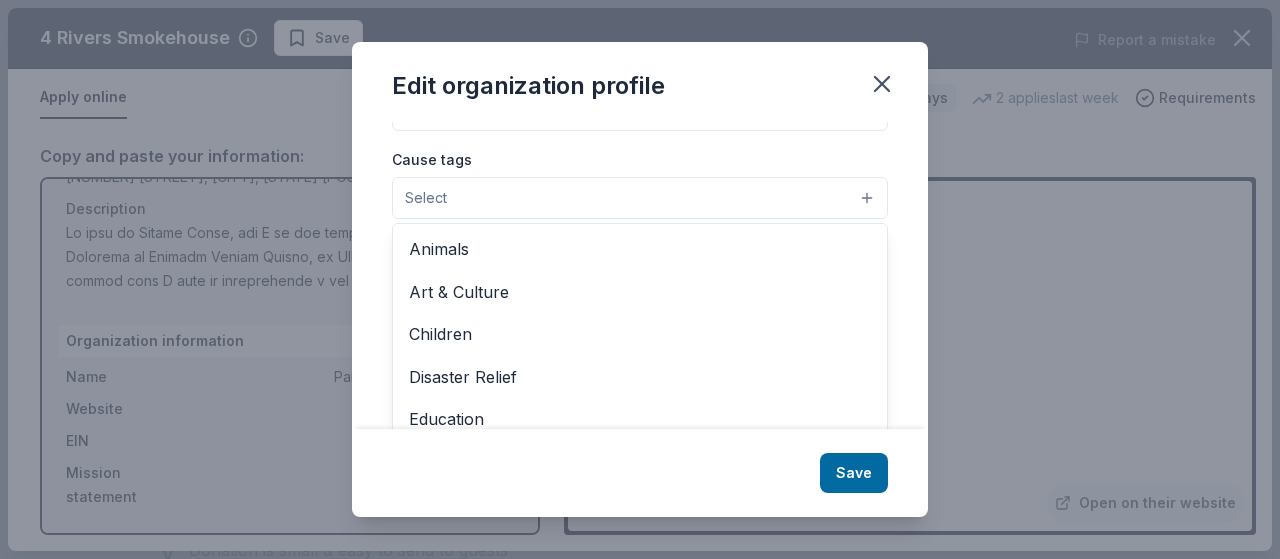 click on "Select" at bounding box center [640, 198] 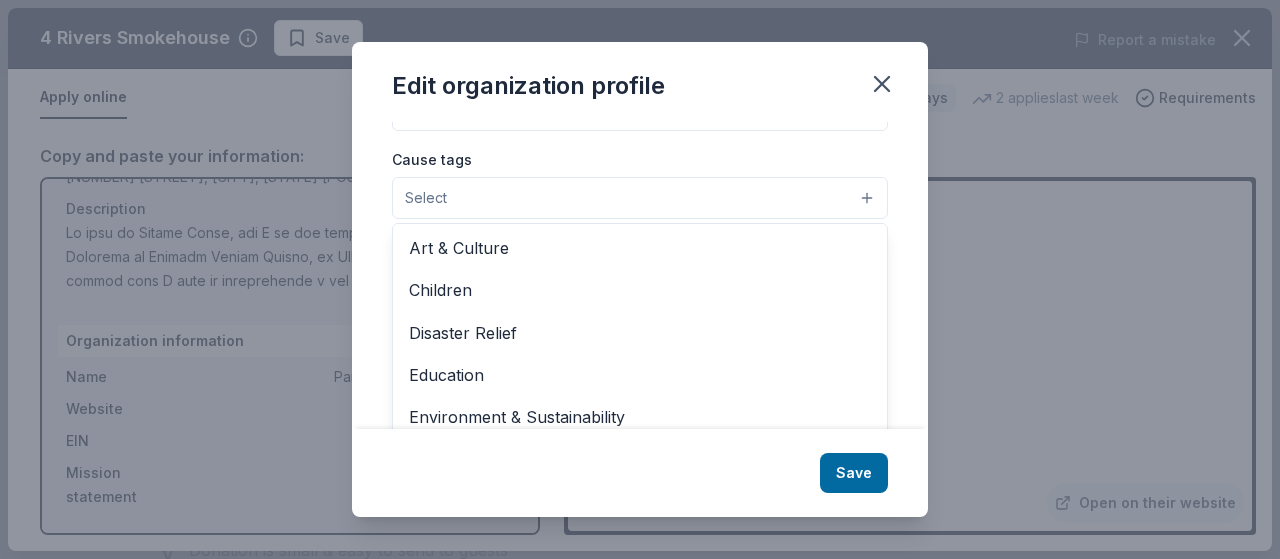 scroll, scrollTop: 52, scrollLeft: 0, axis: vertical 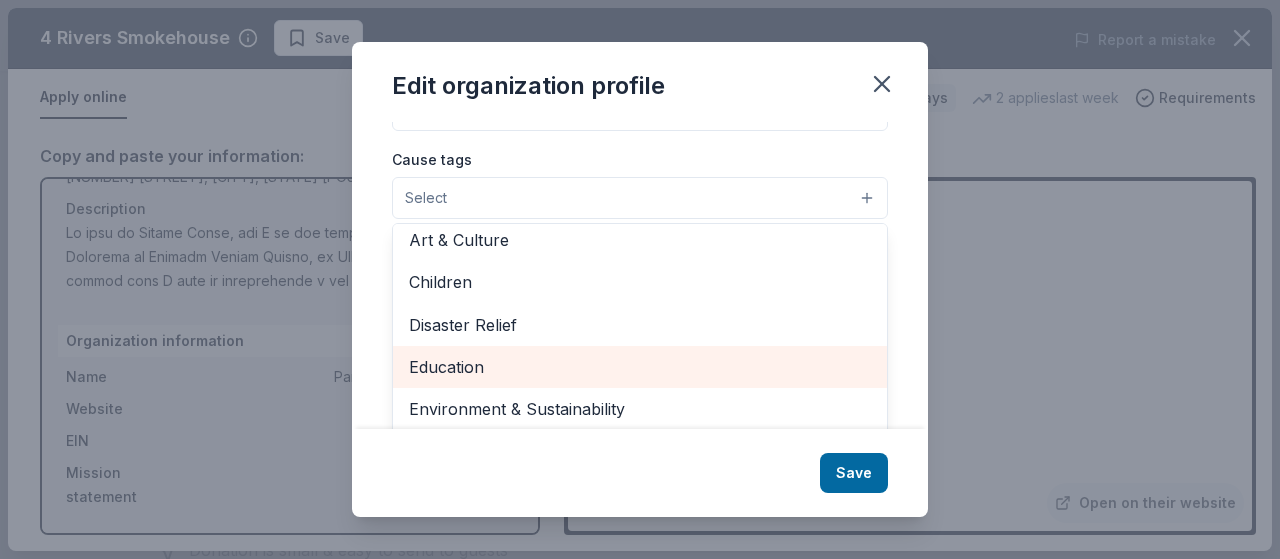 click on "Education" at bounding box center [640, 367] 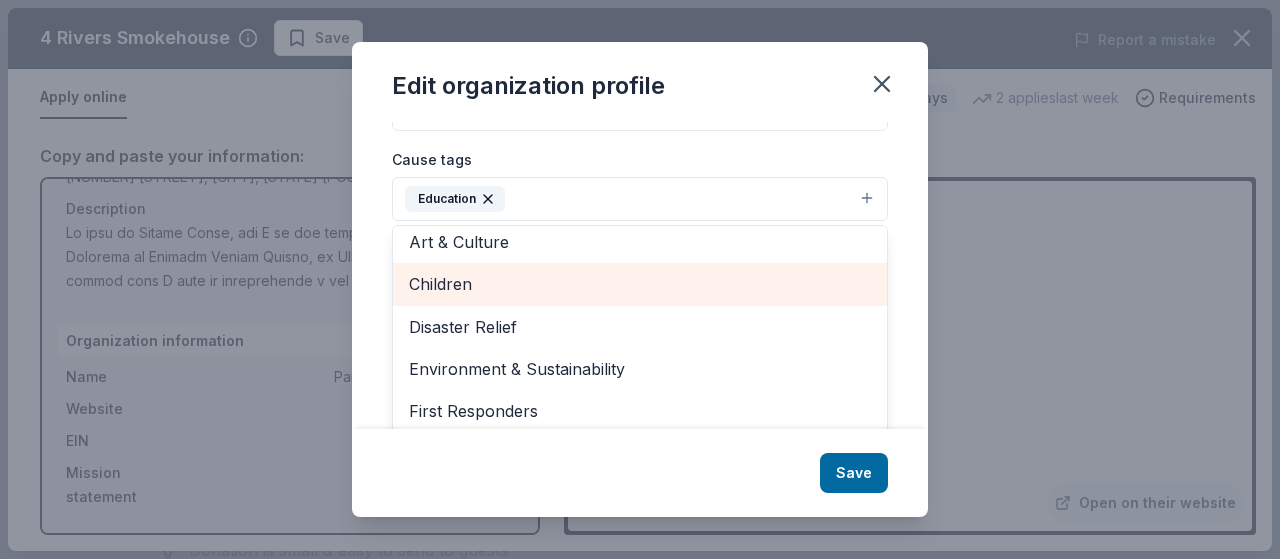 click on "Children" at bounding box center (640, 284) 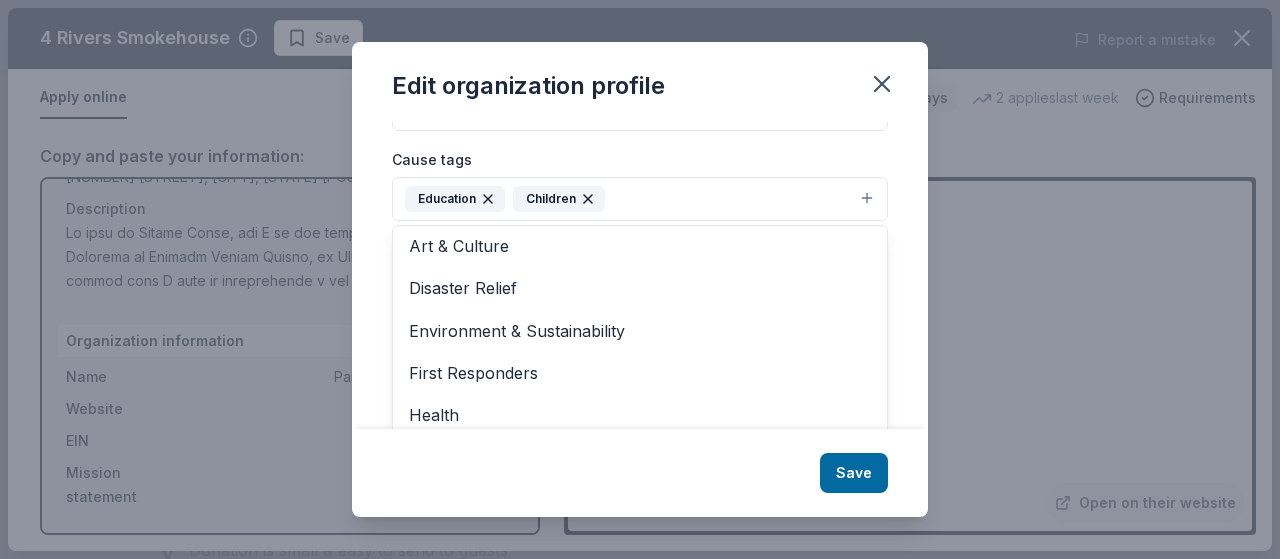 scroll, scrollTop: 49, scrollLeft: 0, axis: vertical 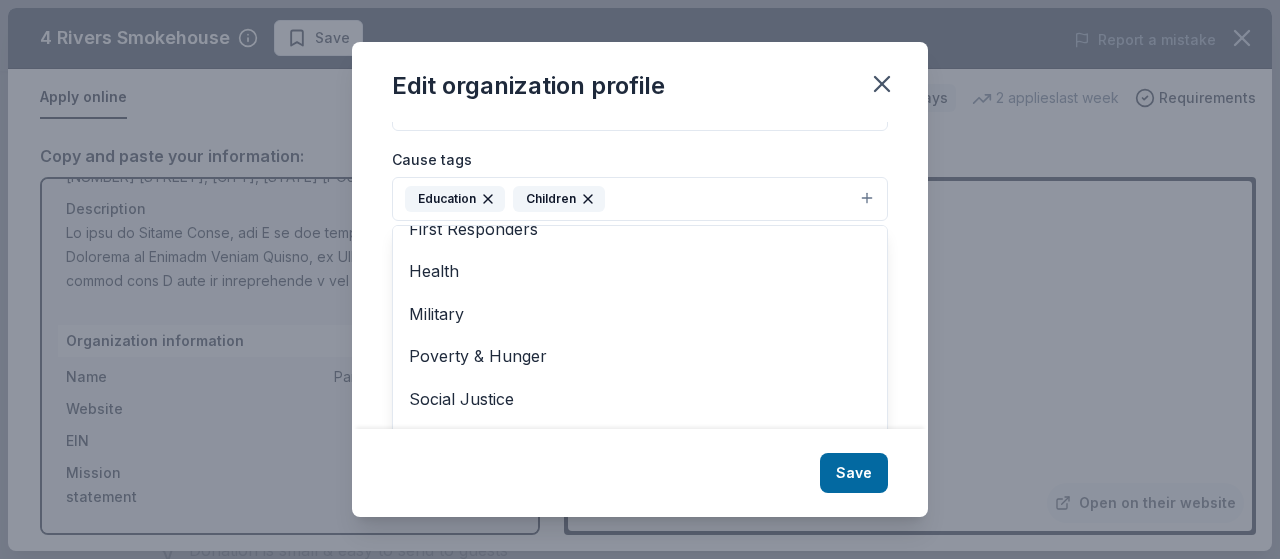 click on "Edit organization profile Changes made here will be reflected on your Account. Organization name Parkway Middle School ZIP code 33311 Website https://parkway.browardschools.com/ Organization EIN Cause tags Education Children Animals Art & Culture Disaster Relief Environment & Sustainability First Responders Health Military Poverty & Hunger Social Justice Wellness & Fitness Mission statement Save" at bounding box center [640, 279] 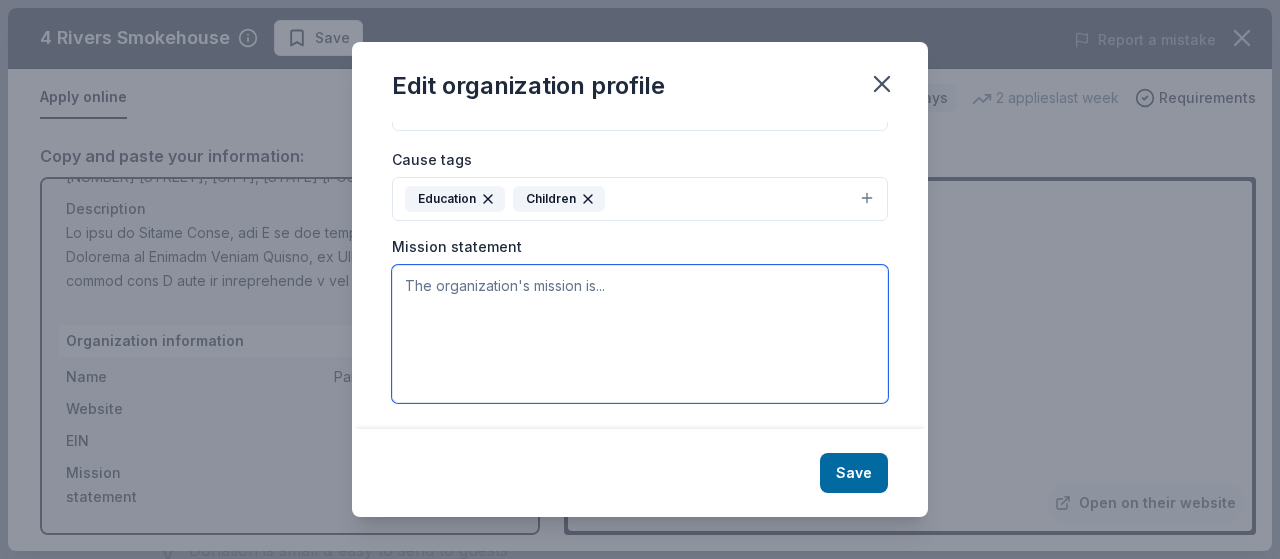 click at bounding box center (640, 334) 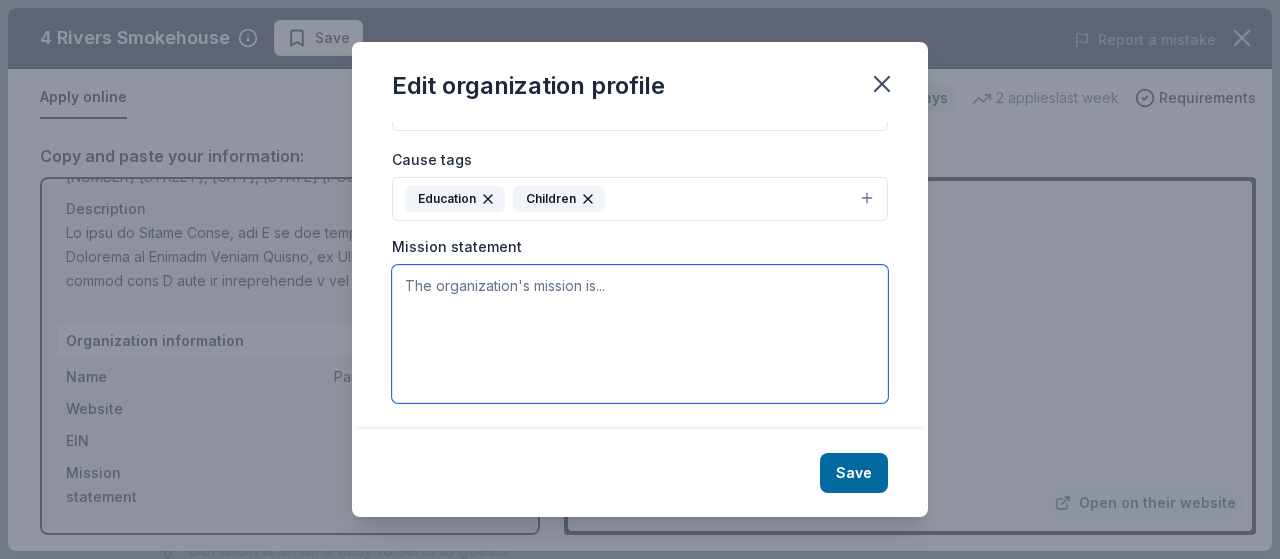 click at bounding box center [640, 334] 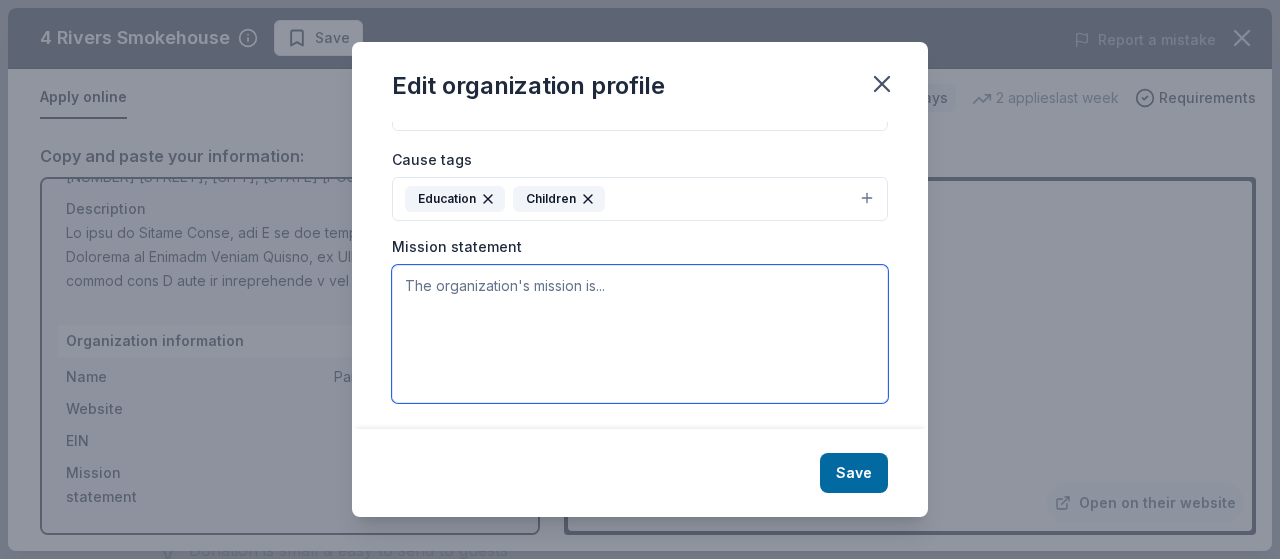 paste on "https://parkway.browardschools.com/" 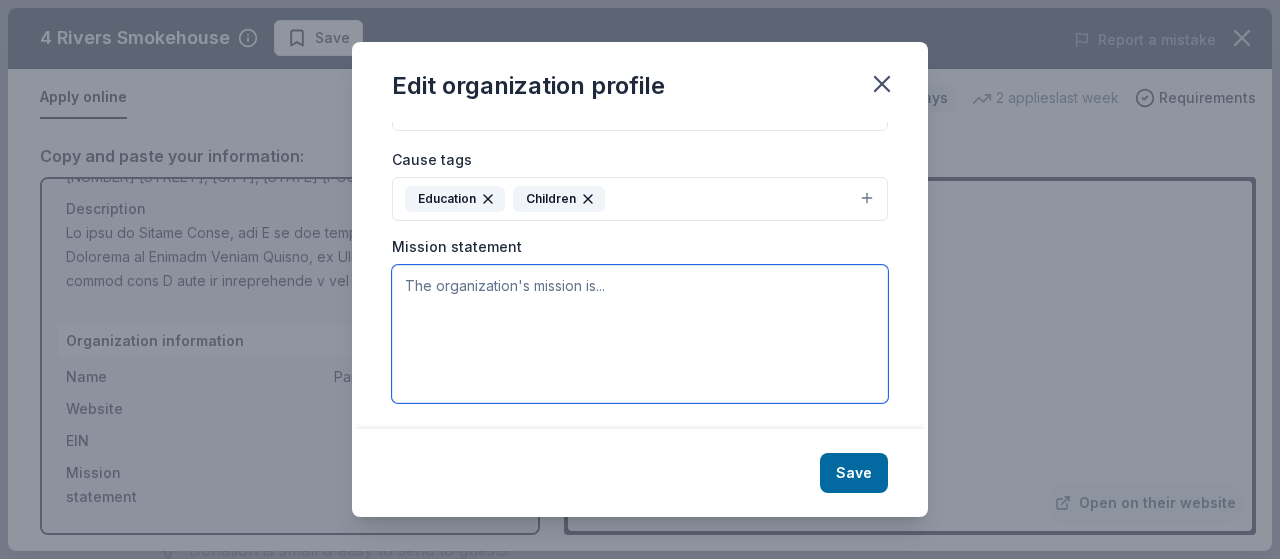 type on "https://parkway.browardschools.com/" 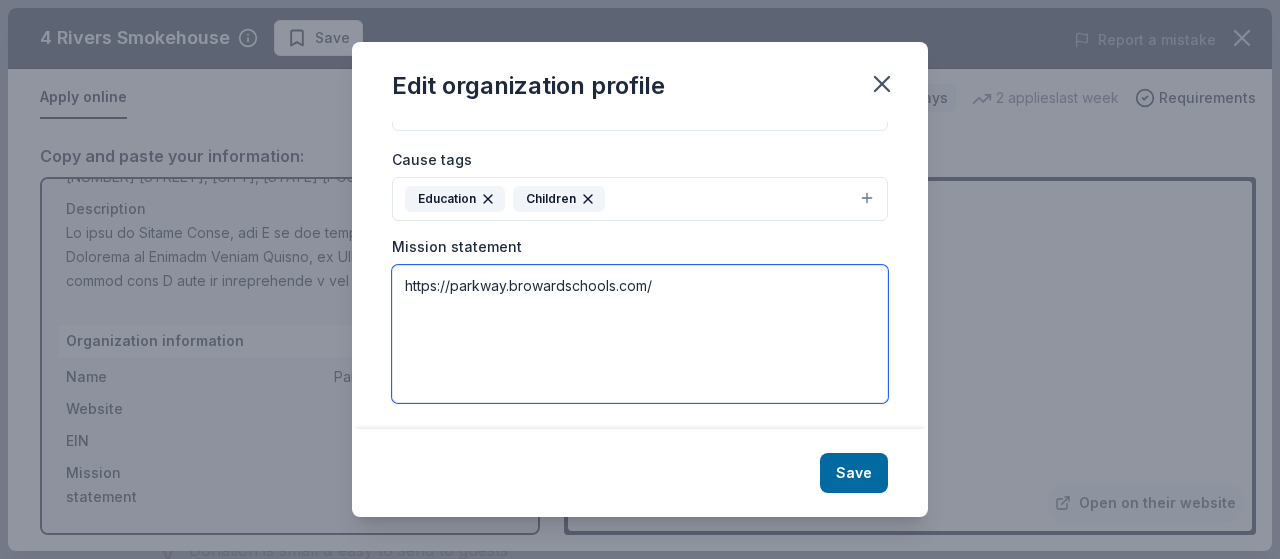 click on "https://parkway.browardschools.com/" at bounding box center (640, 334) 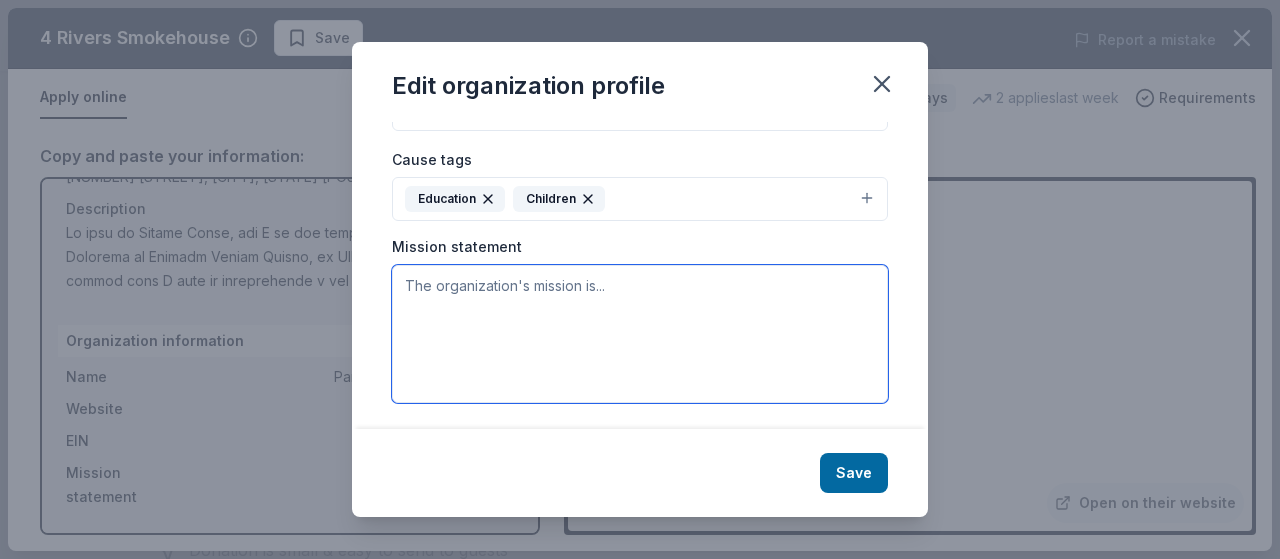 click at bounding box center [640, 334] 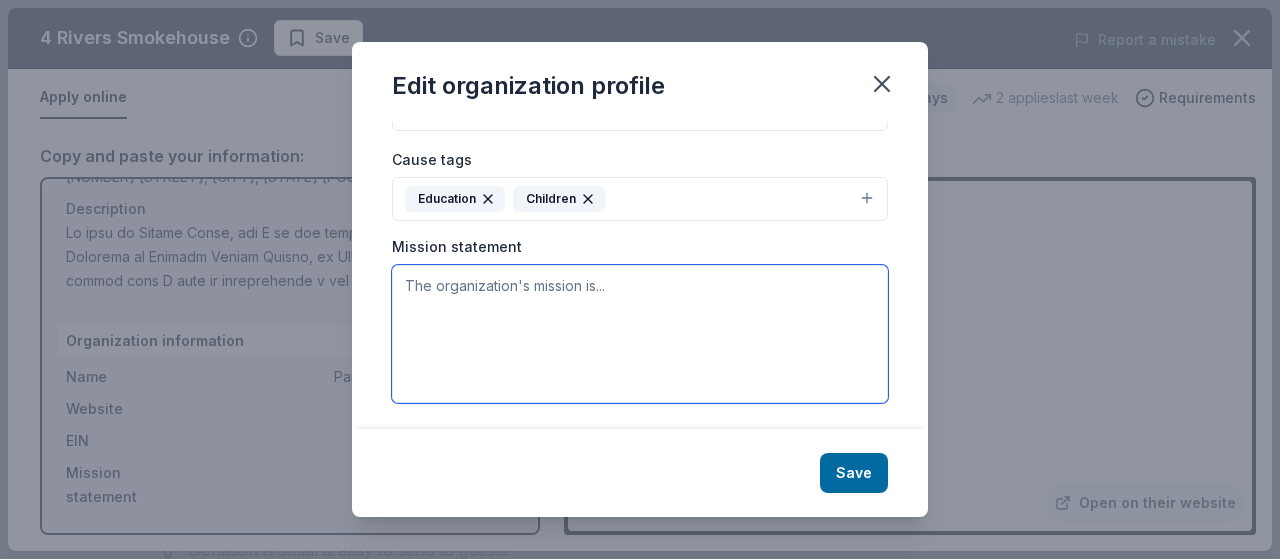 paste on "Parkway Middle School's mission is to create a safe and nurturing environment where all students can become successful learners." 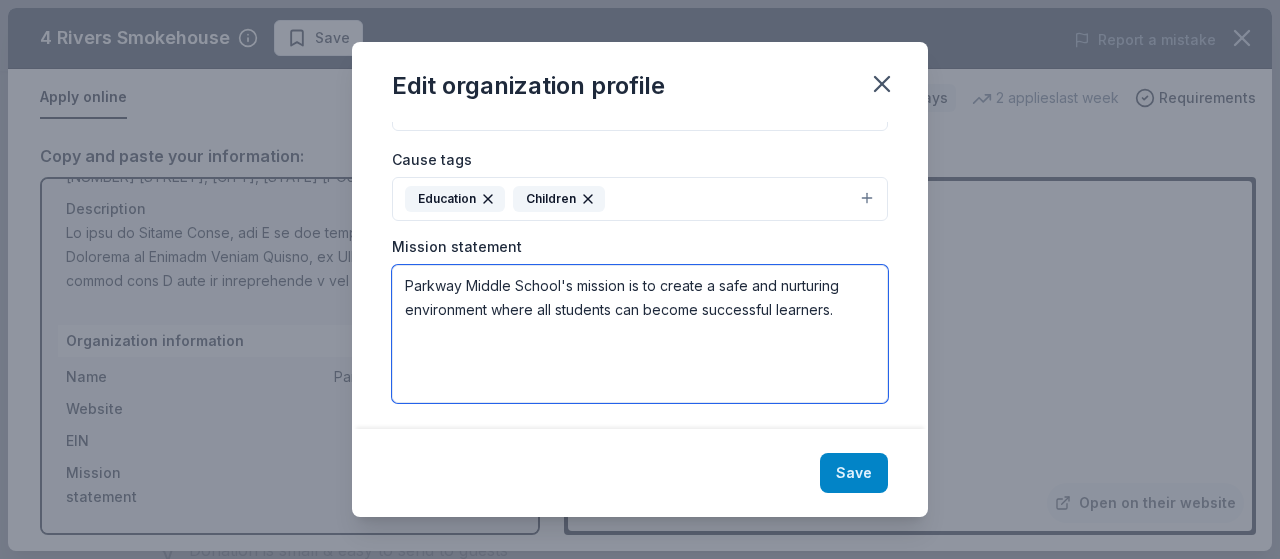type on "Parkway Middle School's mission is to create a safe and nurturing environment where all students can become successful learners." 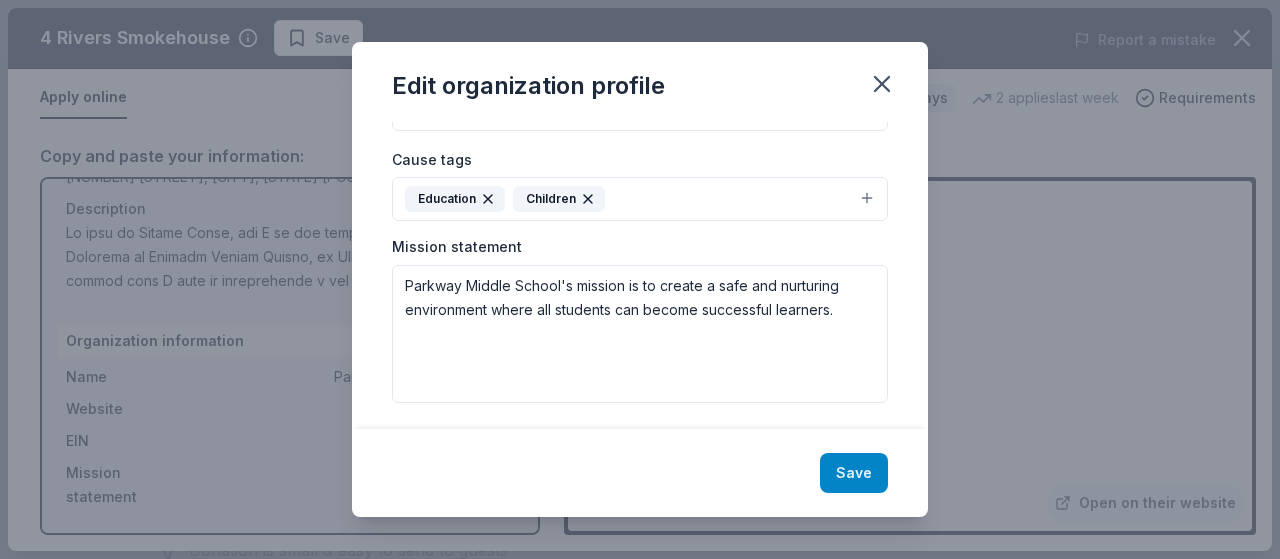 click on "Save" at bounding box center (854, 473) 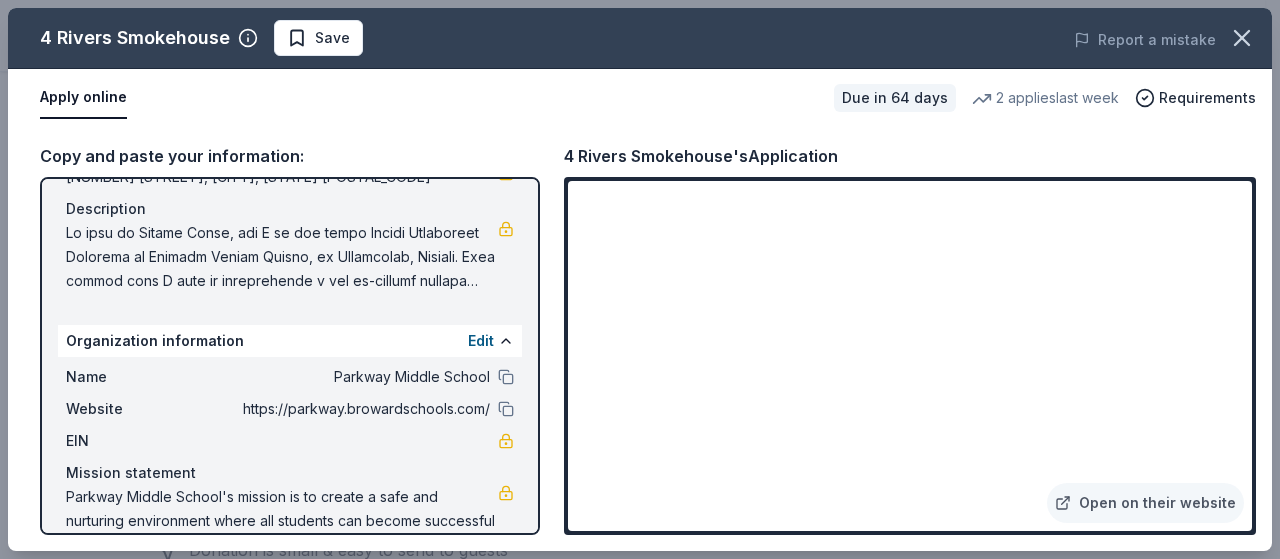 scroll, scrollTop: 238, scrollLeft: 0, axis: vertical 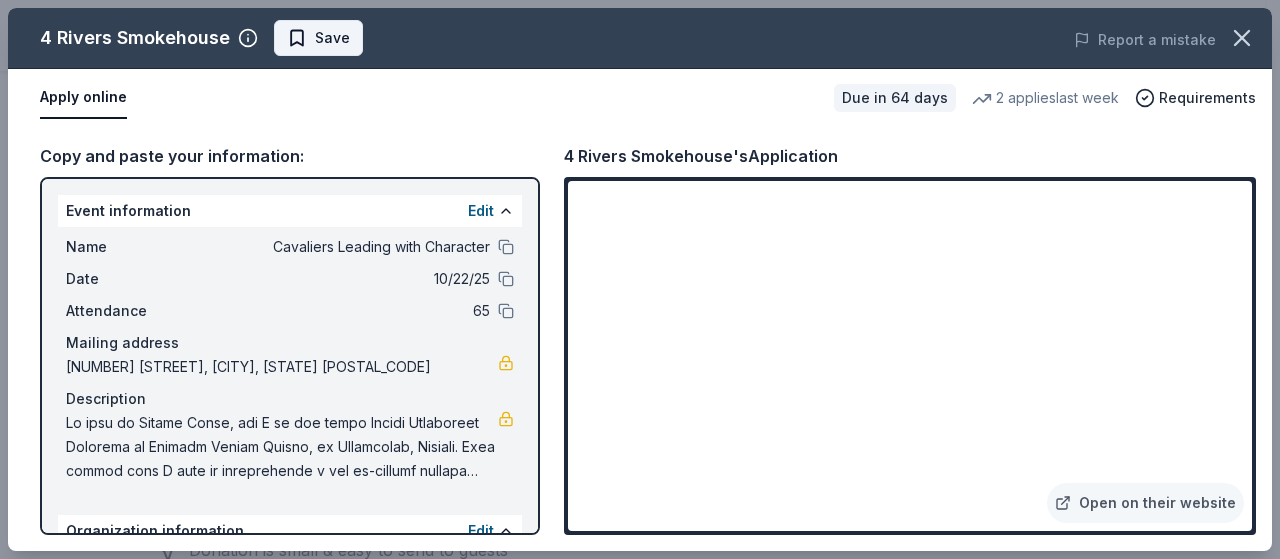 click on "Save" at bounding box center (318, 38) 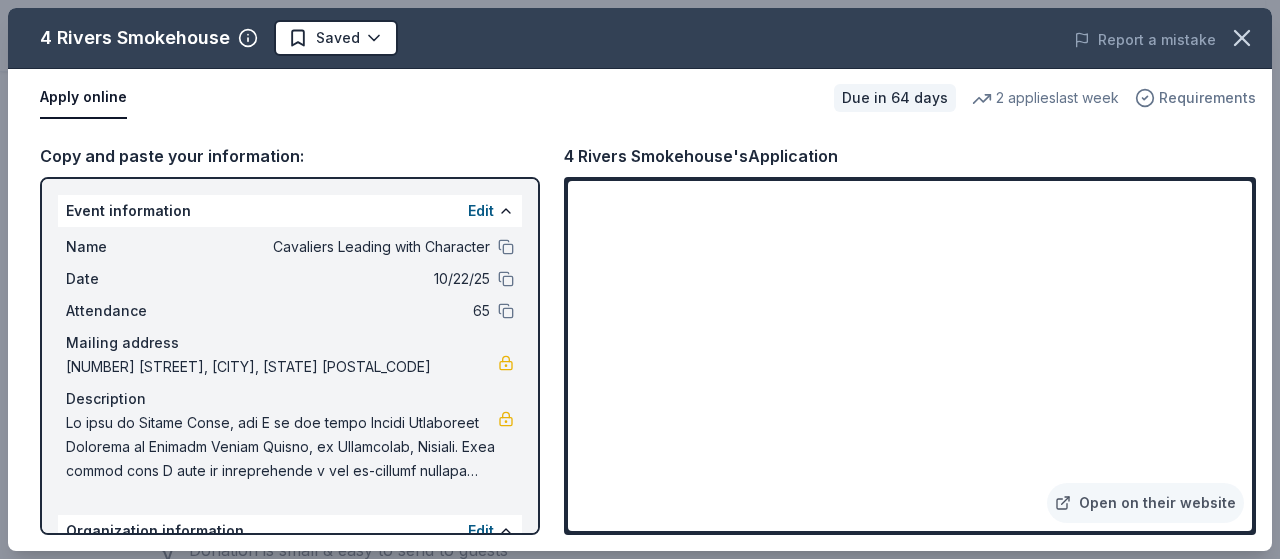 click 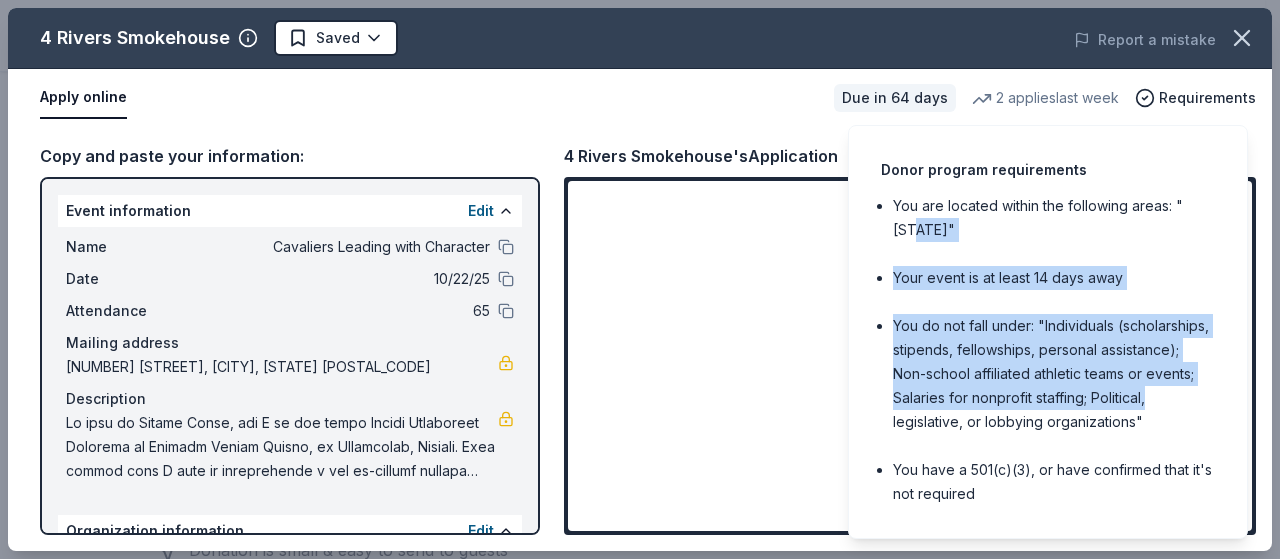 drag, startPoint x: 1243, startPoint y: 209, endPoint x: 1179, endPoint y: 362, distance: 165.84631 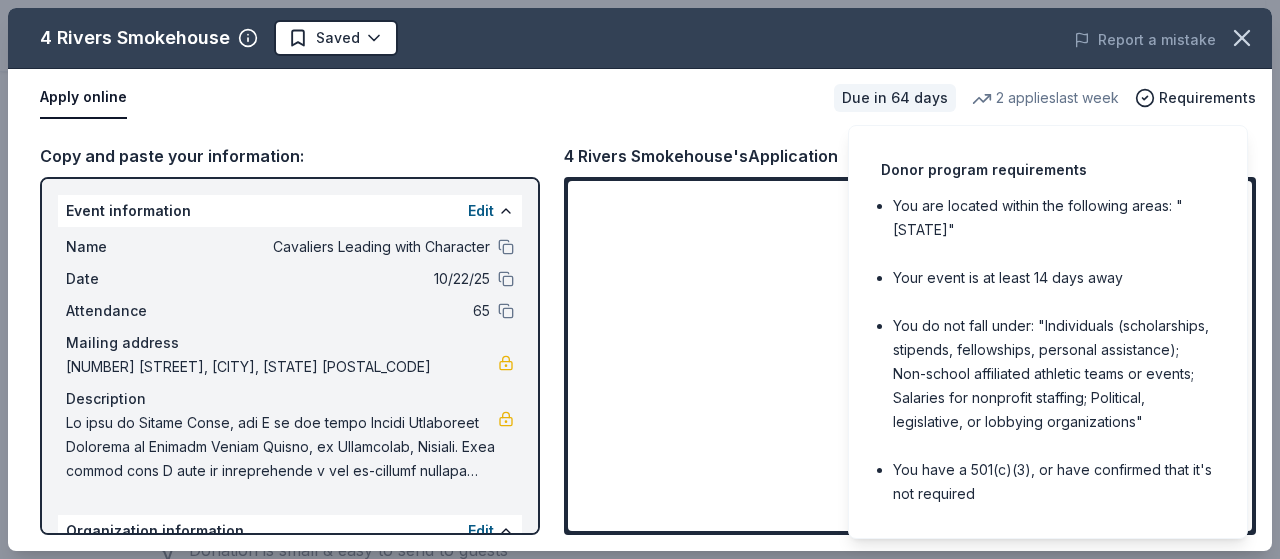 click on "Donor program requirements You are located within the following areas: "[STATE]" Your event is at least 14 days away You do not fall under: "Individuals (scholarships, stipends, fellowships, personal assistance); Non-school affiliated athletic teams or events; Salaries for nonprofit staffing; Political, legislative, or lobbying organizations" You have a 501(c)(3), or have confirmed that it's not required" at bounding box center (1048, 332) 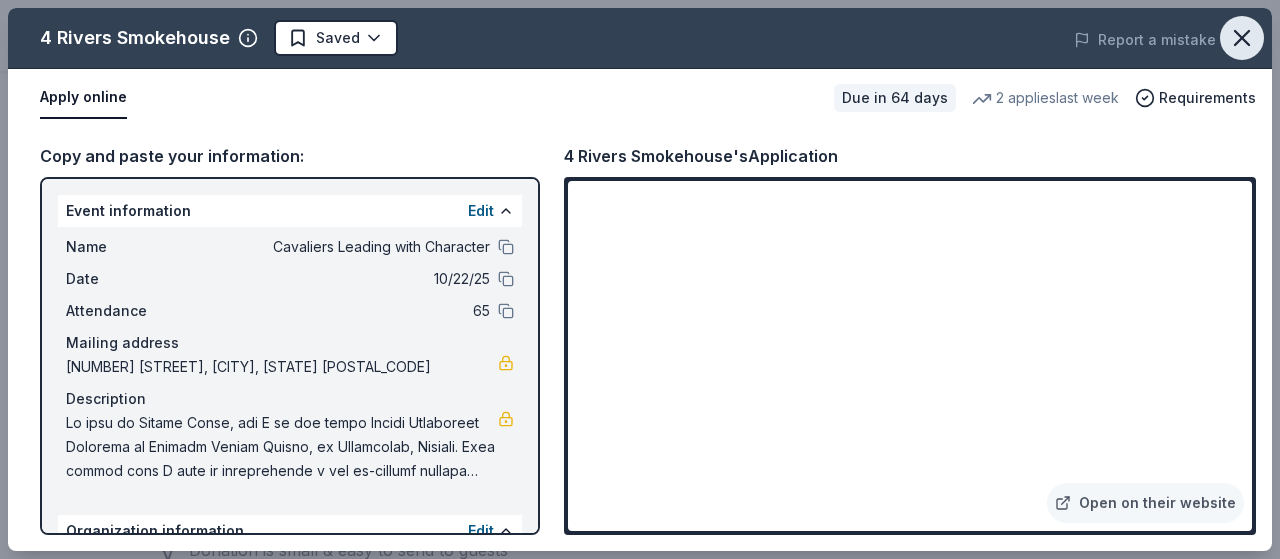 click 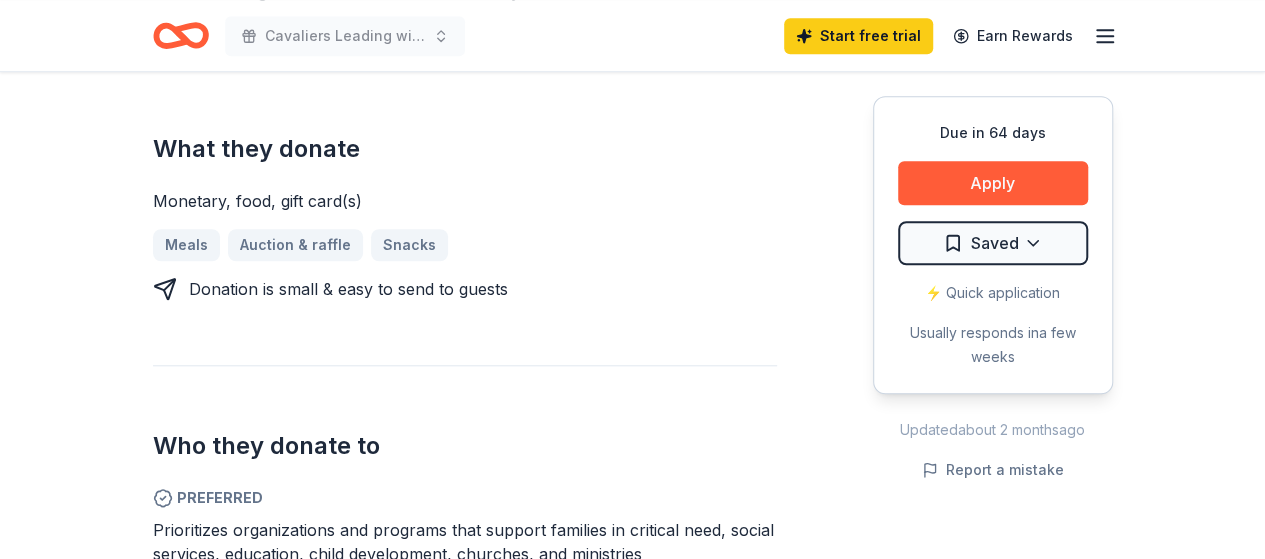 scroll, scrollTop: 0, scrollLeft: 0, axis: both 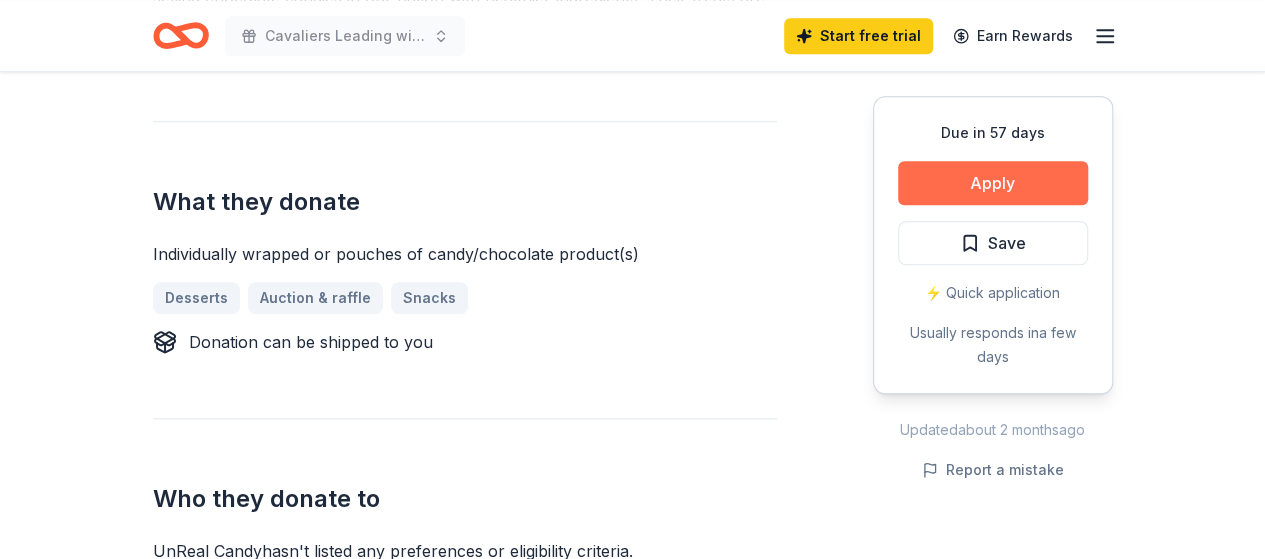 click on "Apply" at bounding box center [993, 183] 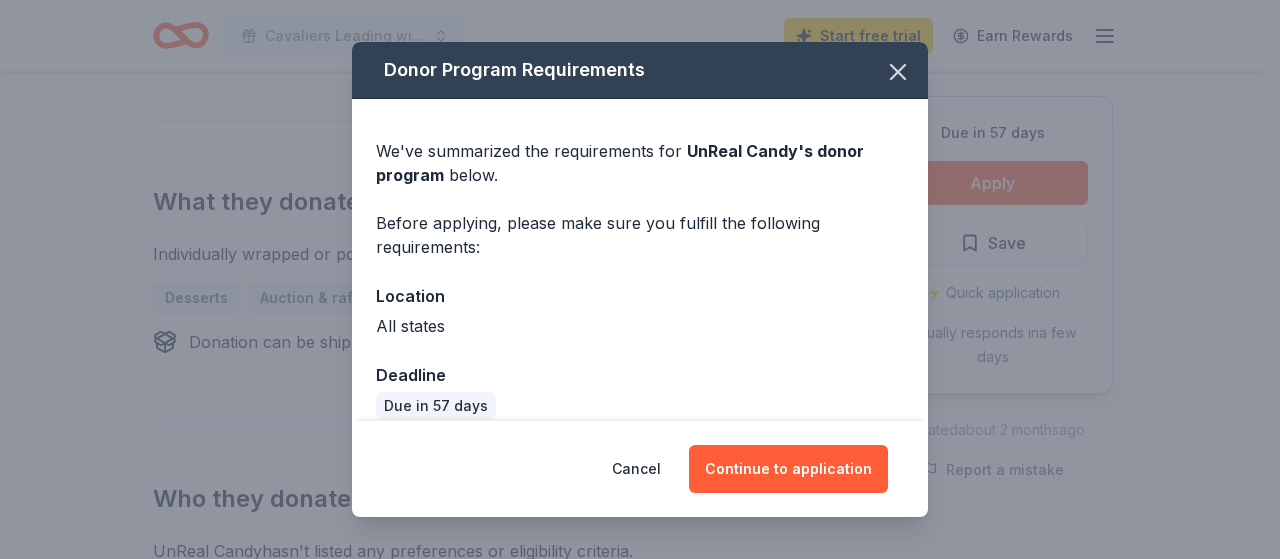 scroll, scrollTop: 22, scrollLeft: 0, axis: vertical 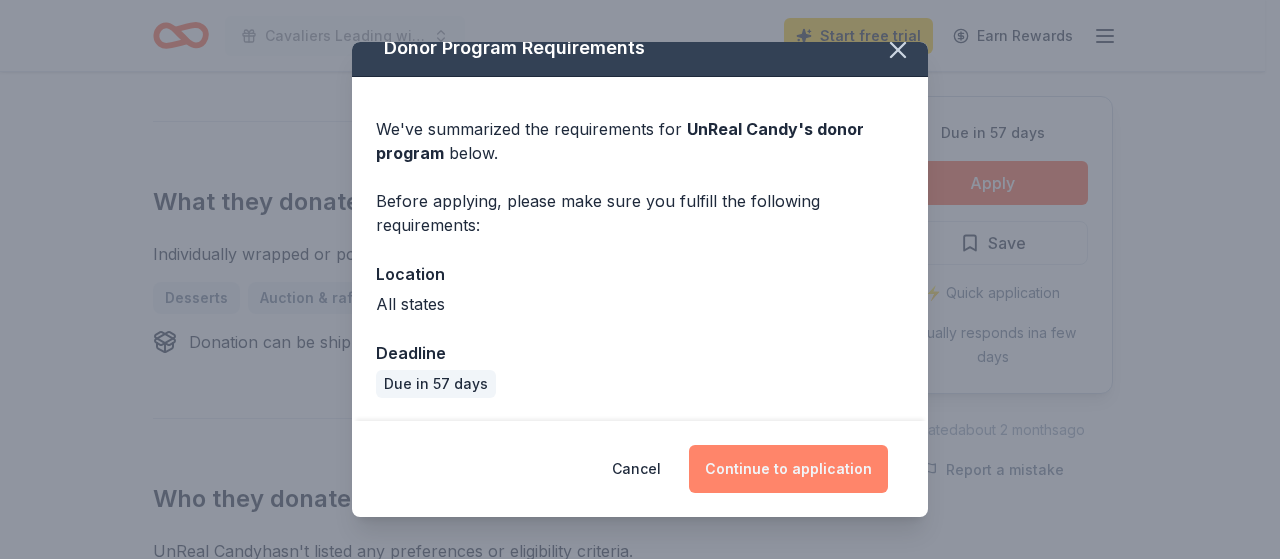 click on "Continue to application" at bounding box center (788, 469) 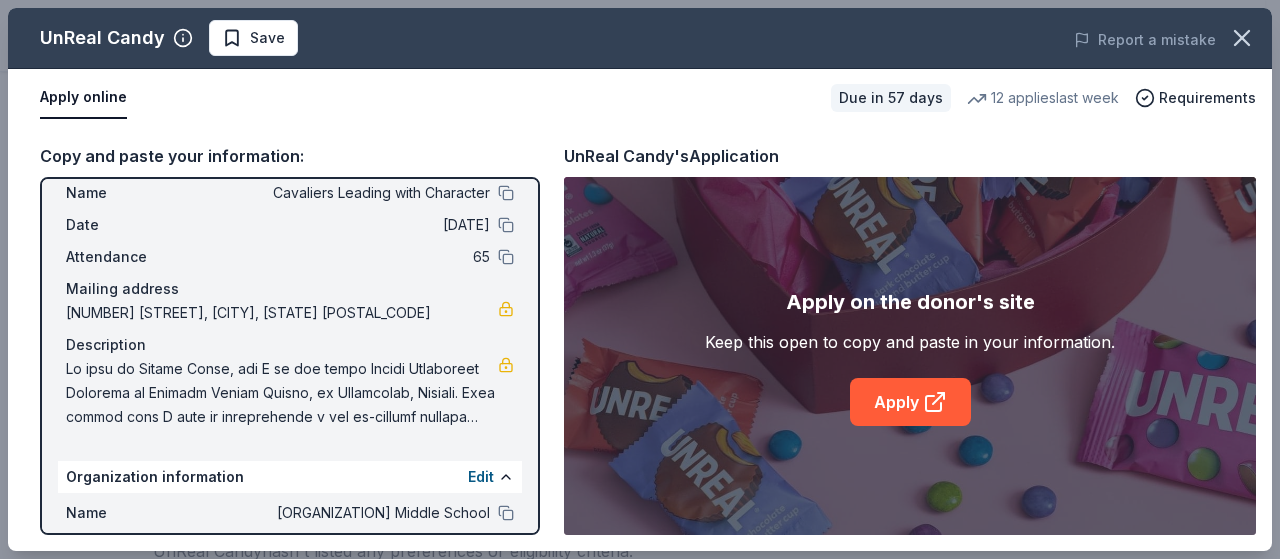 scroll, scrollTop: 64, scrollLeft: 0, axis: vertical 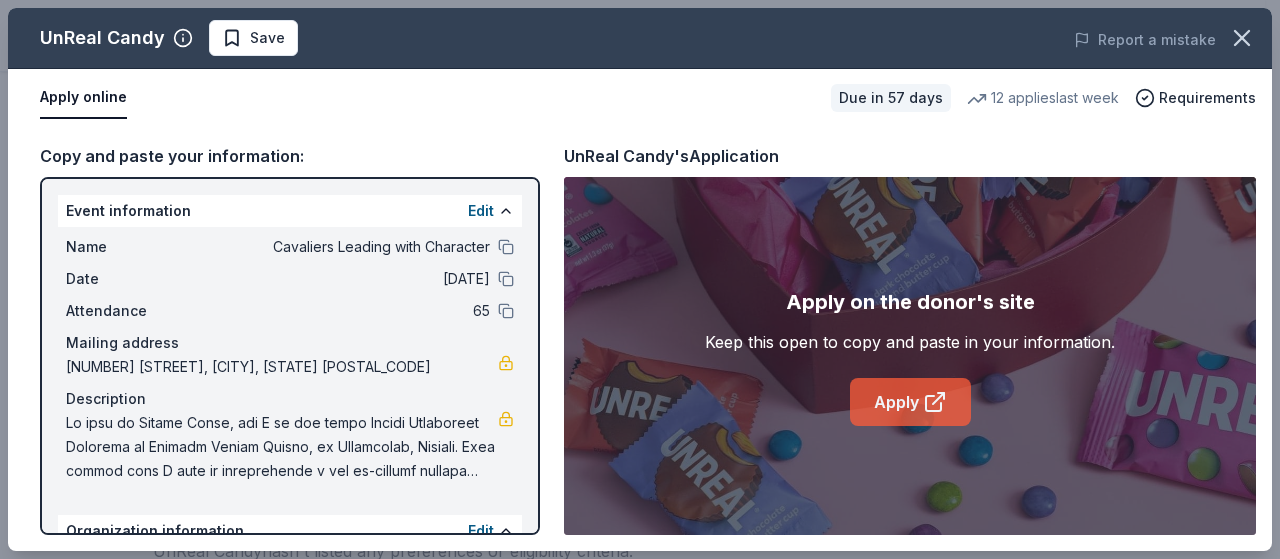 click 